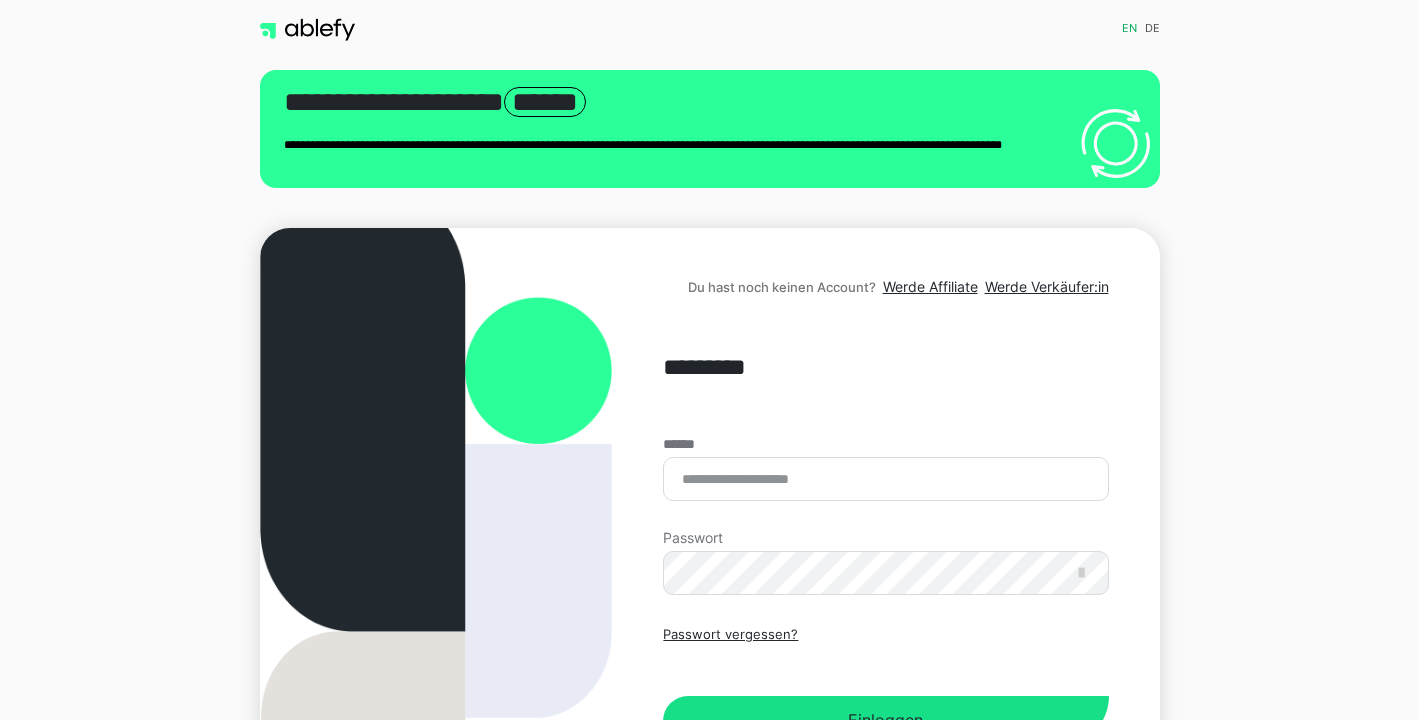 scroll, scrollTop: 0, scrollLeft: 0, axis: both 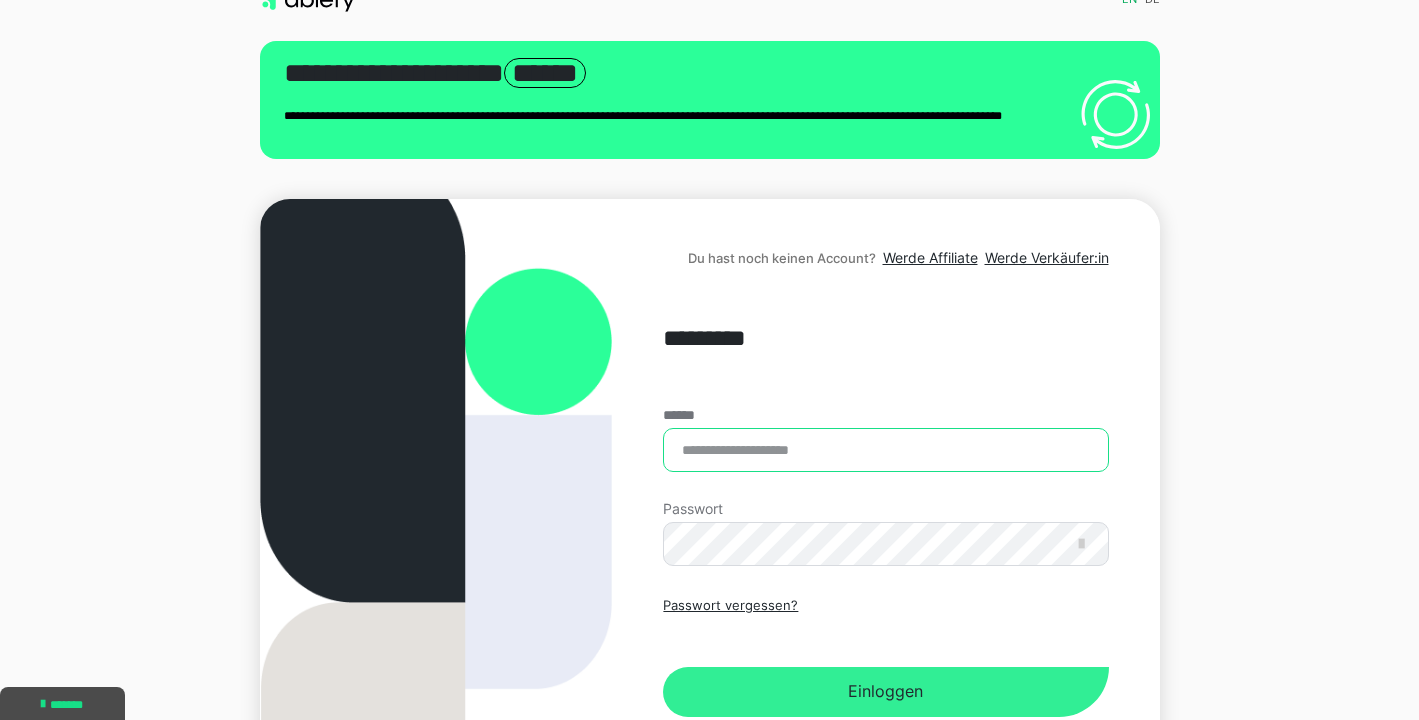 type on "**********" 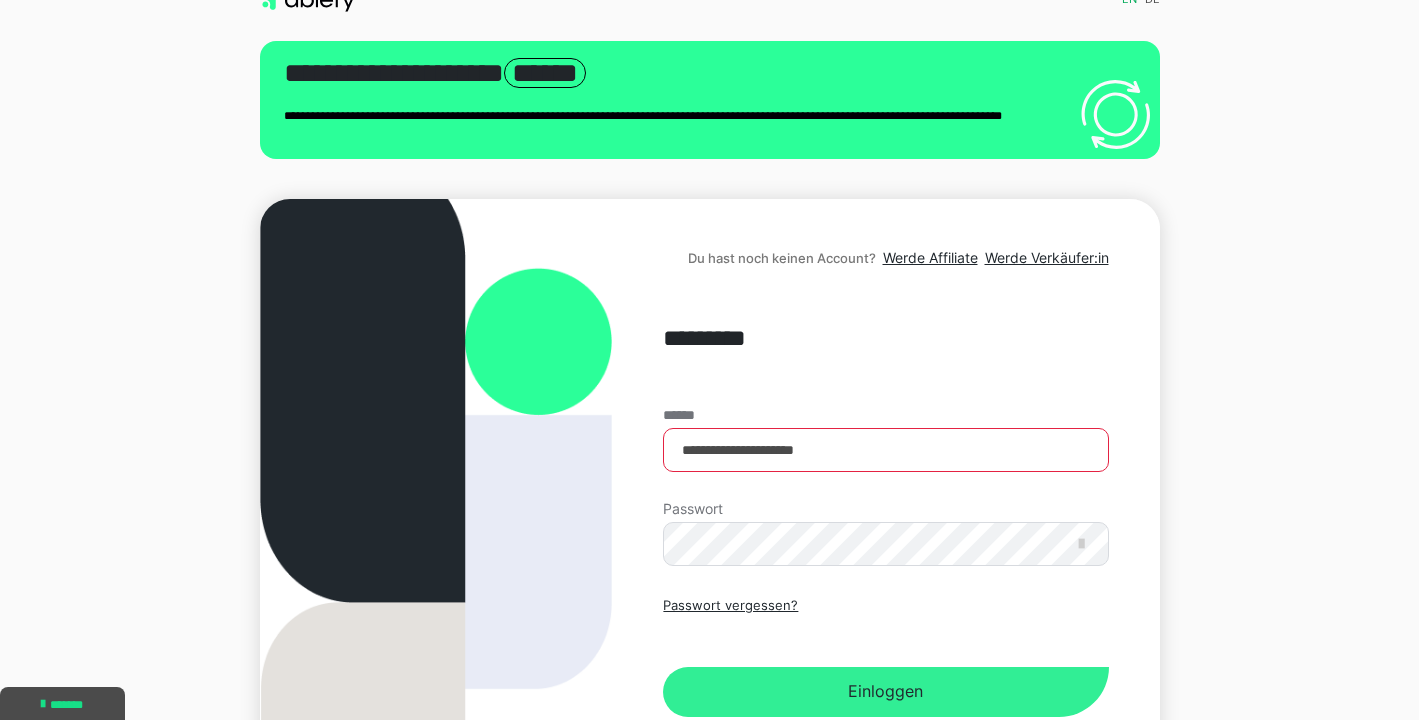 click on "Einloggen" at bounding box center (885, 692) 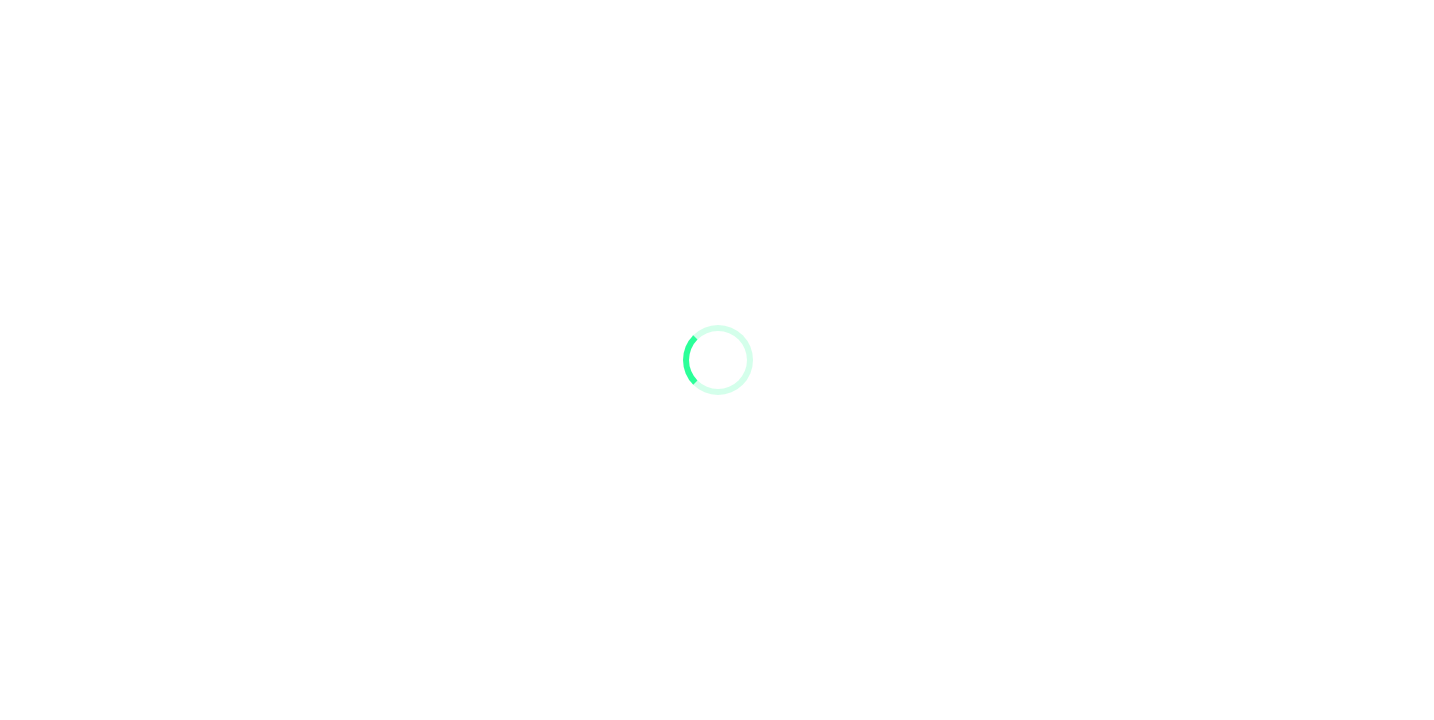 scroll, scrollTop: 0, scrollLeft: 0, axis: both 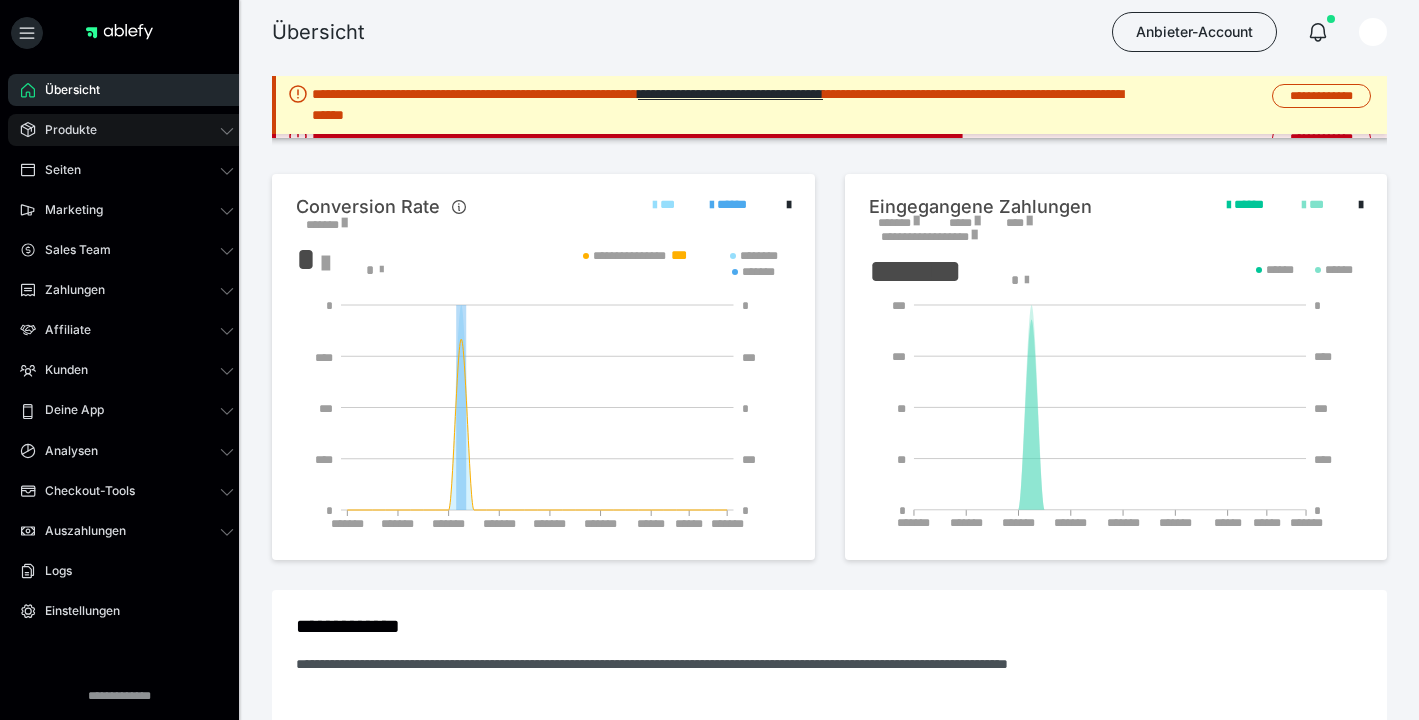 click on "Produkte" at bounding box center [64, 130] 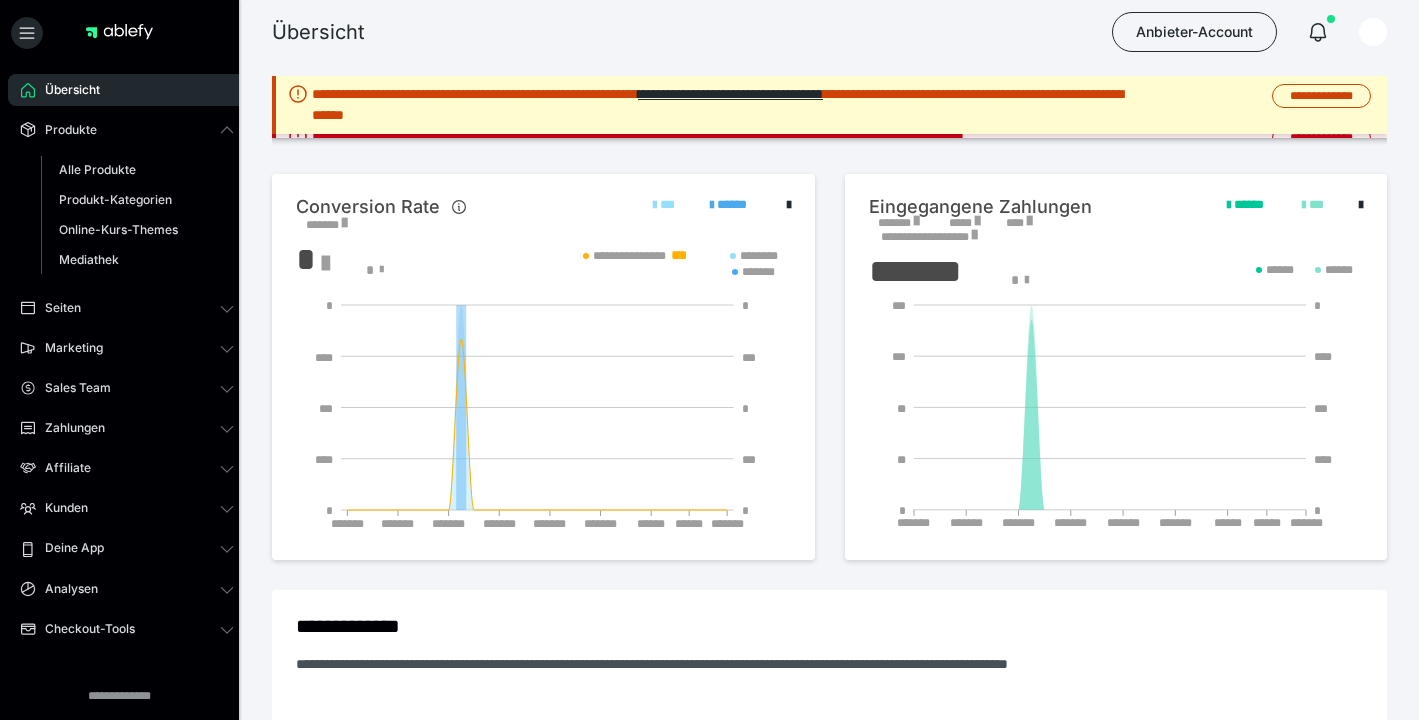 scroll, scrollTop: 0, scrollLeft: 0, axis: both 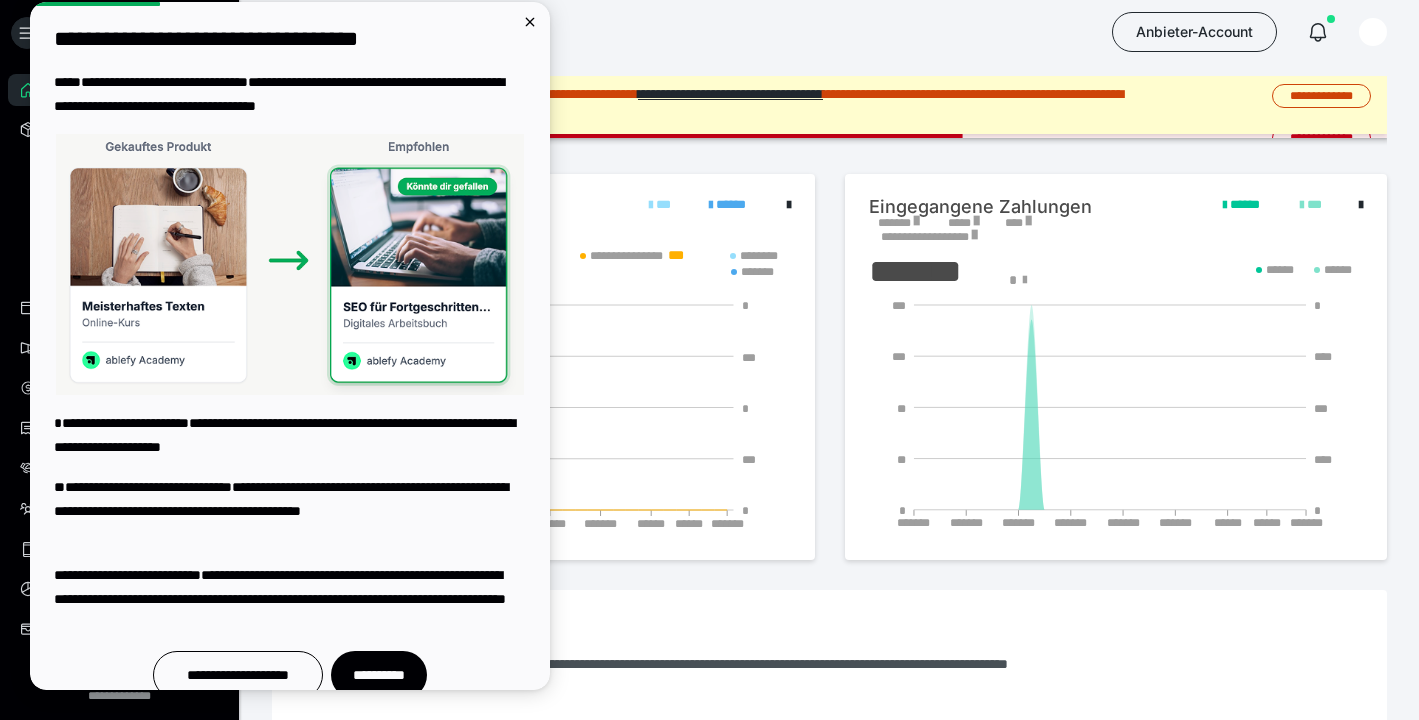 click at bounding box center [290, 265] 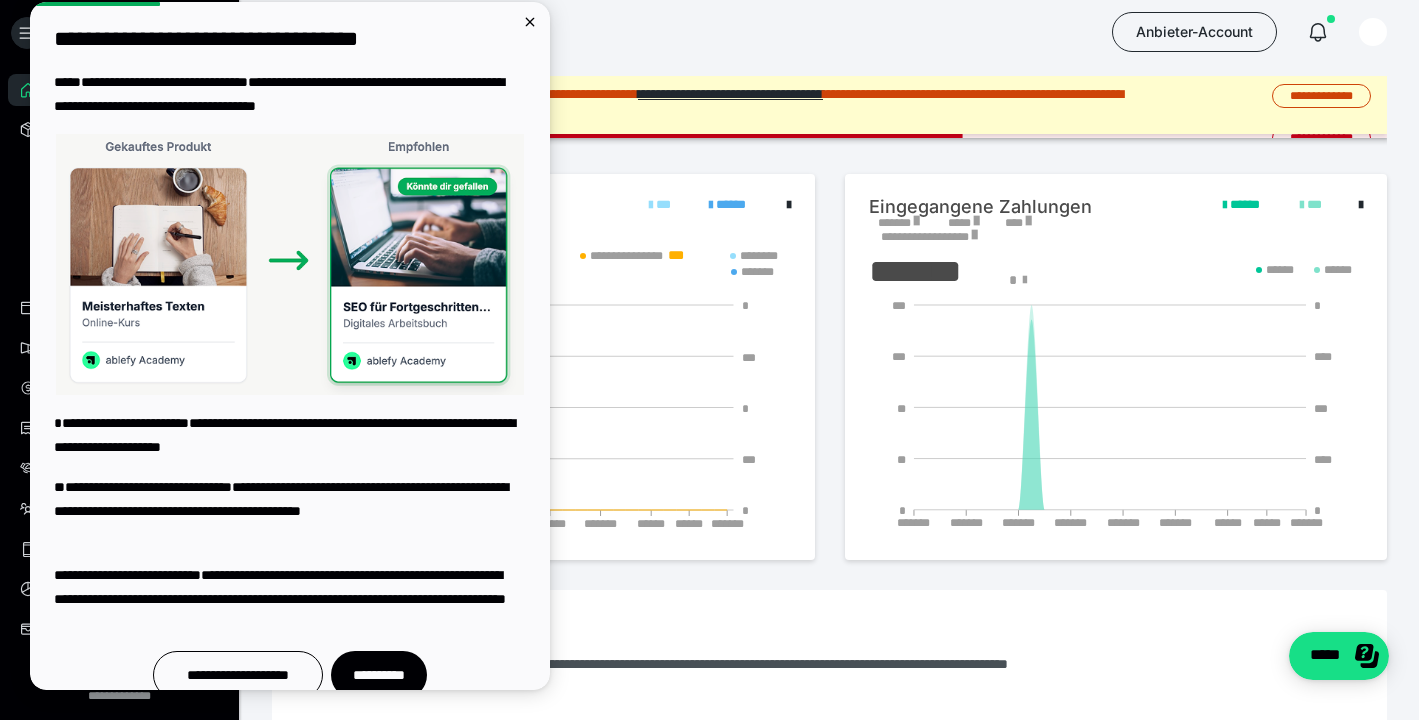 scroll, scrollTop: 0, scrollLeft: 0, axis: both 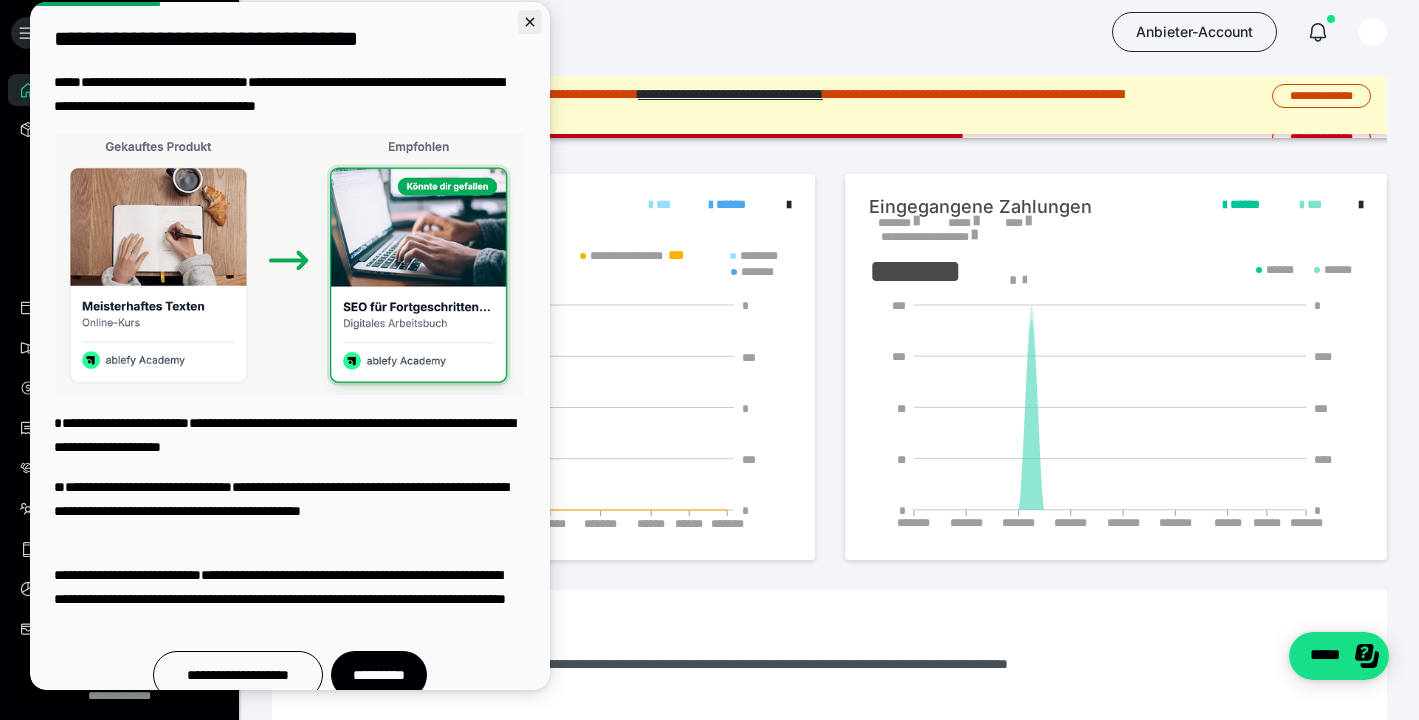 click 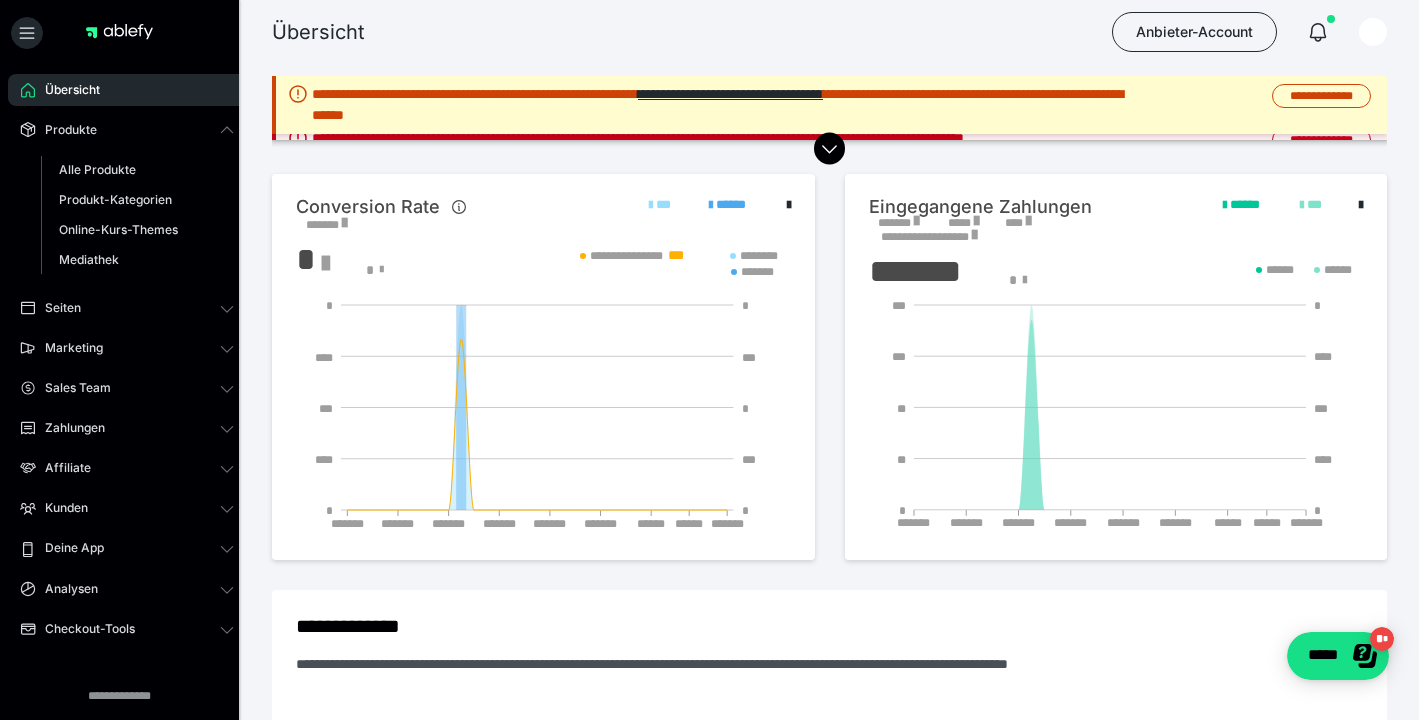 scroll, scrollTop: 0, scrollLeft: 0, axis: both 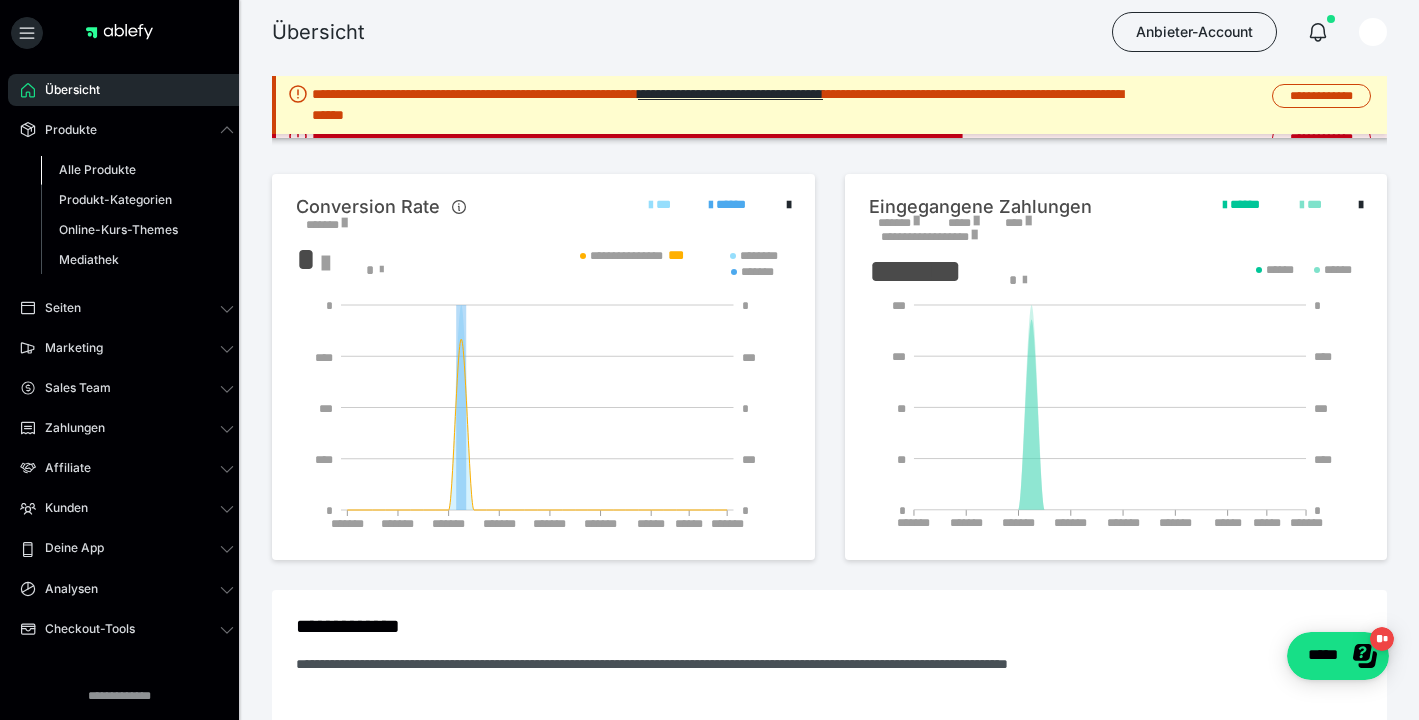 click on "Alle Produkte" at bounding box center (97, 169) 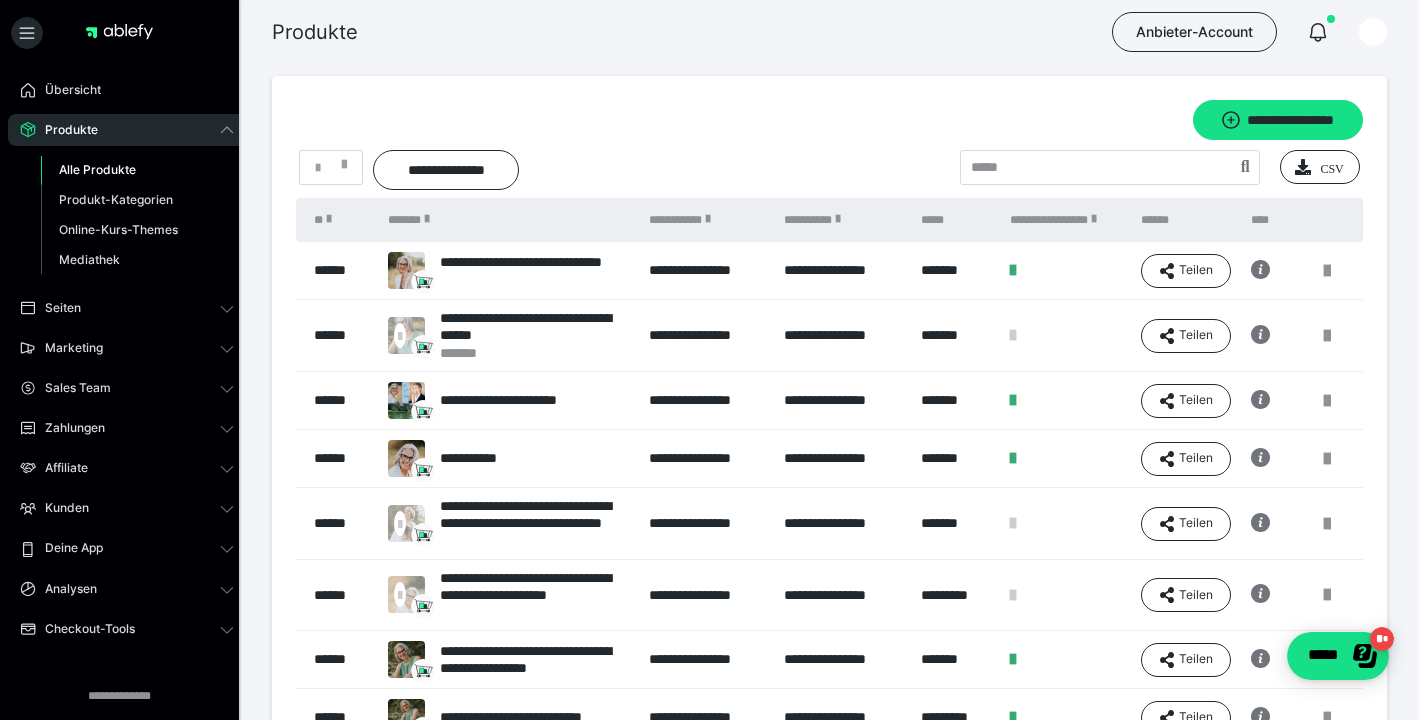 click on "**********" at bounding box center (529, 400) 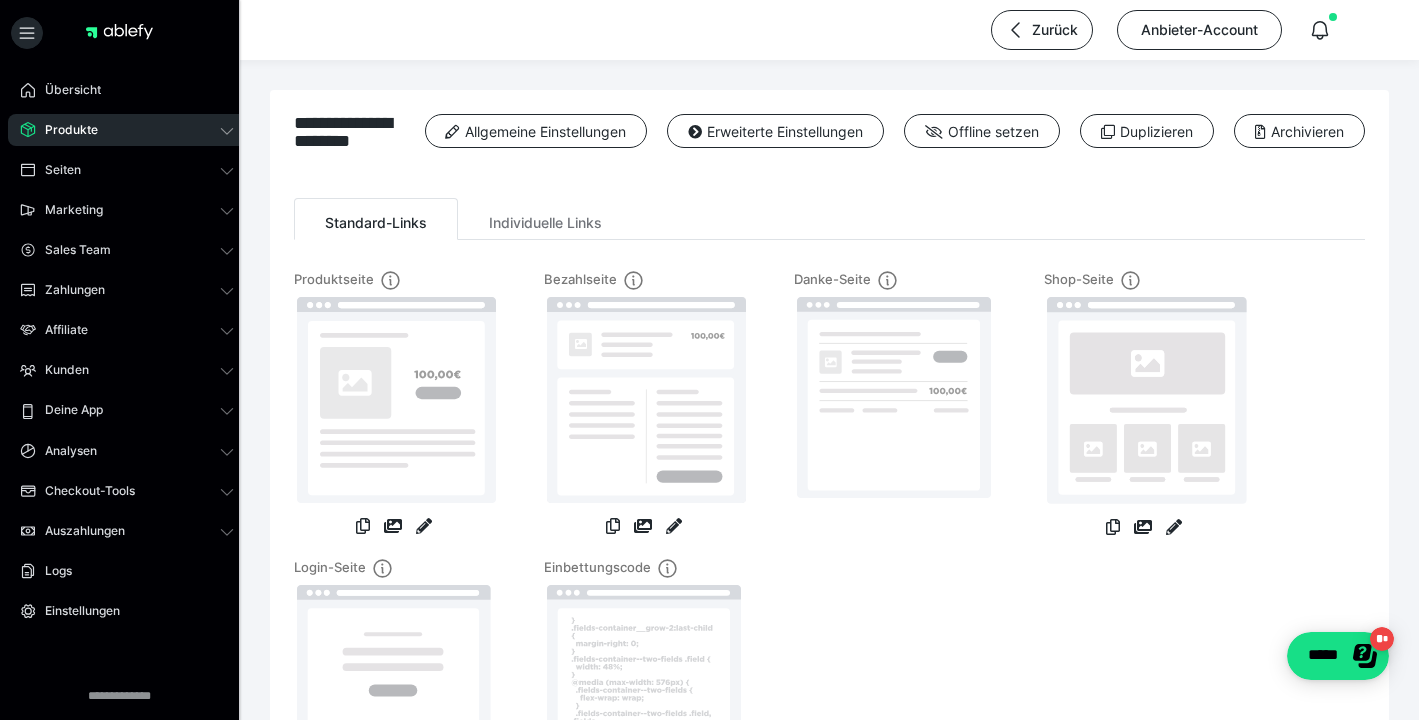 click at bounding box center (394, 406) 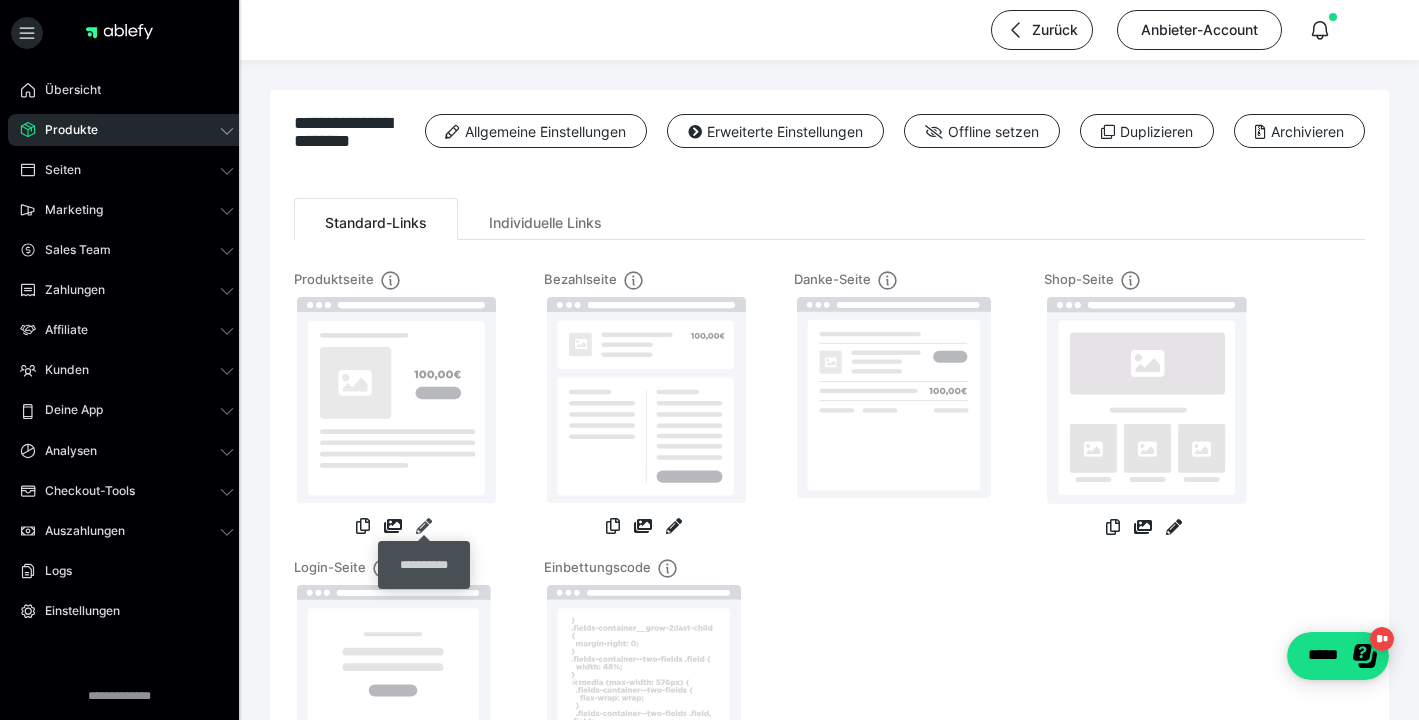 click at bounding box center [424, 526] 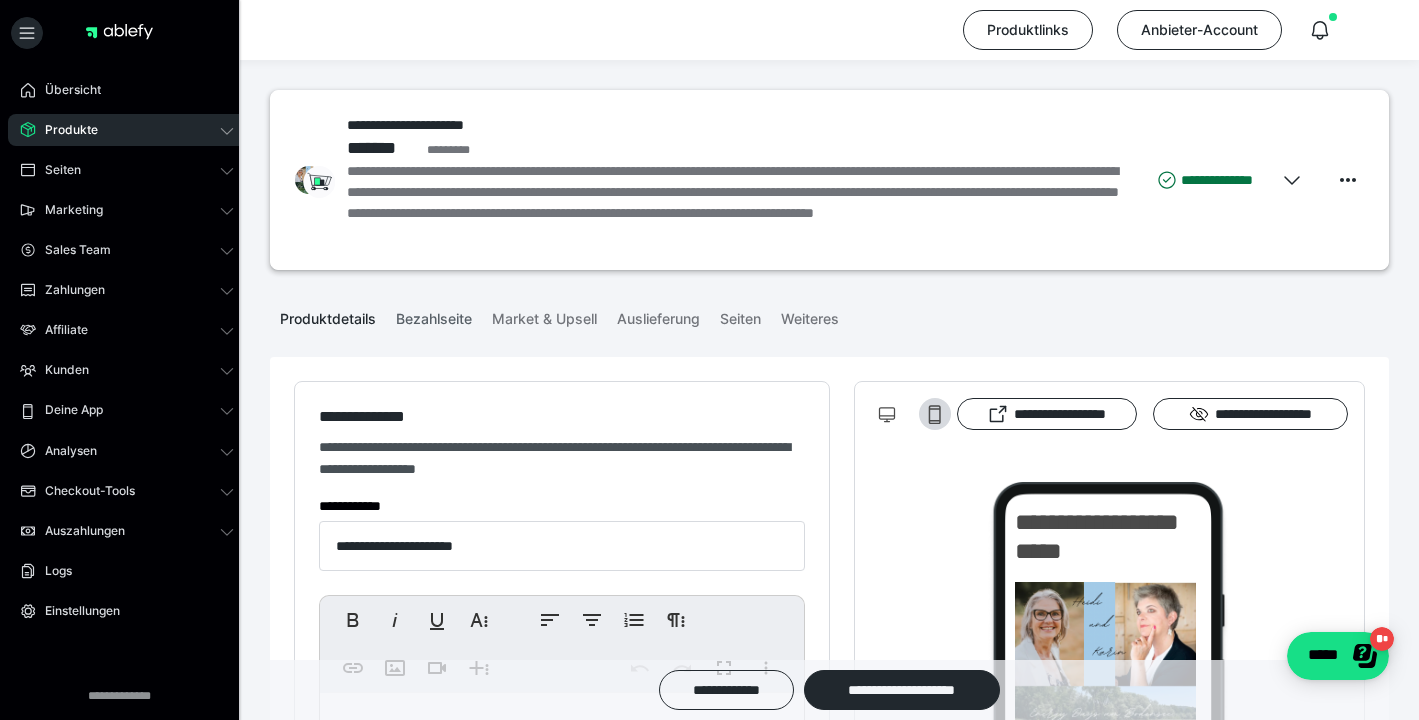 click on "Bezahlseite" at bounding box center [434, 315] 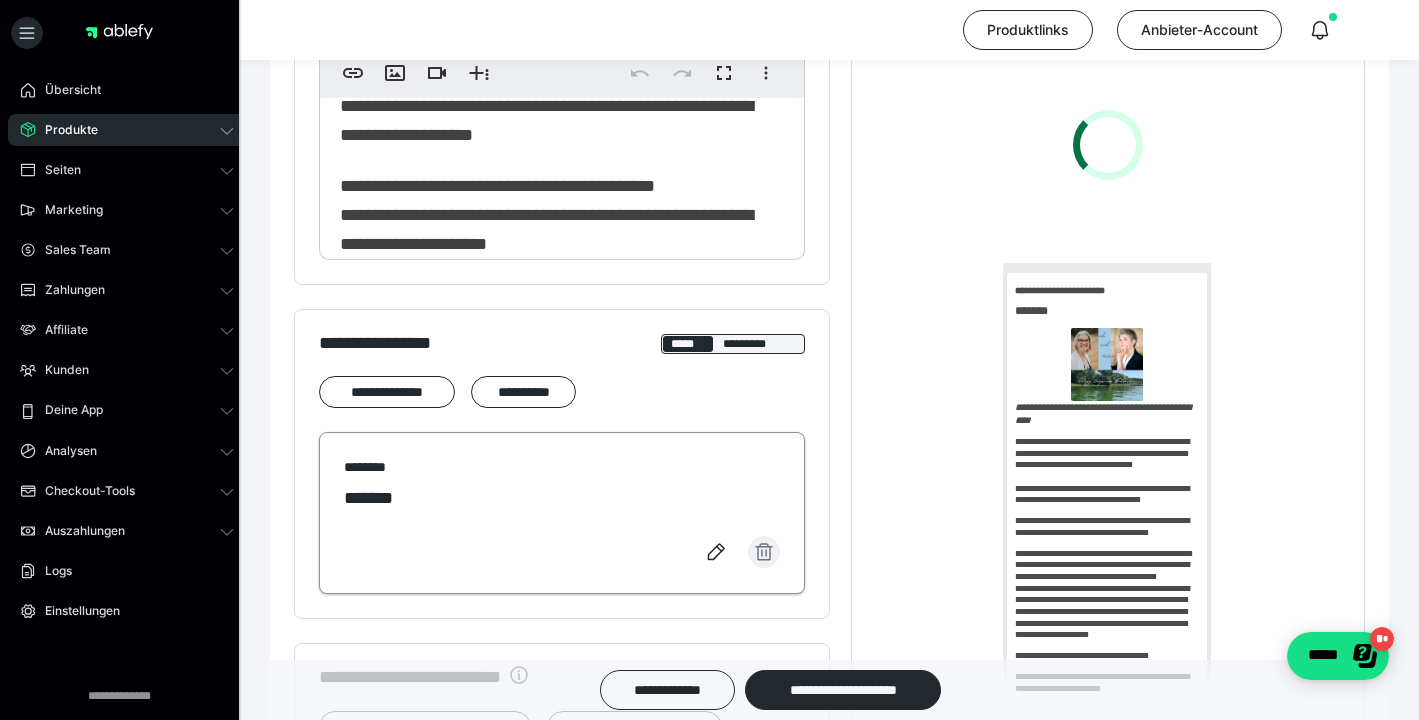scroll, scrollTop: 0, scrollLeft: 0, axis: both 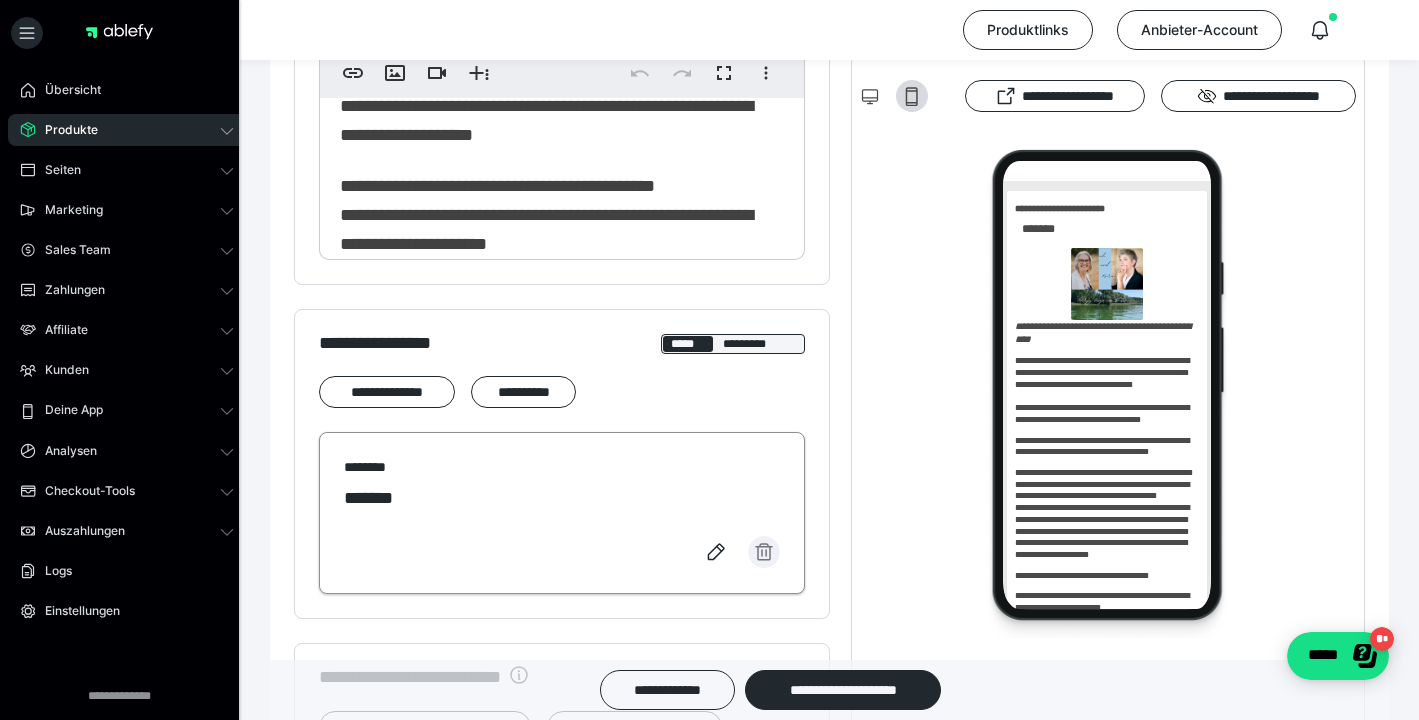 click at bounding box center (764, 552) 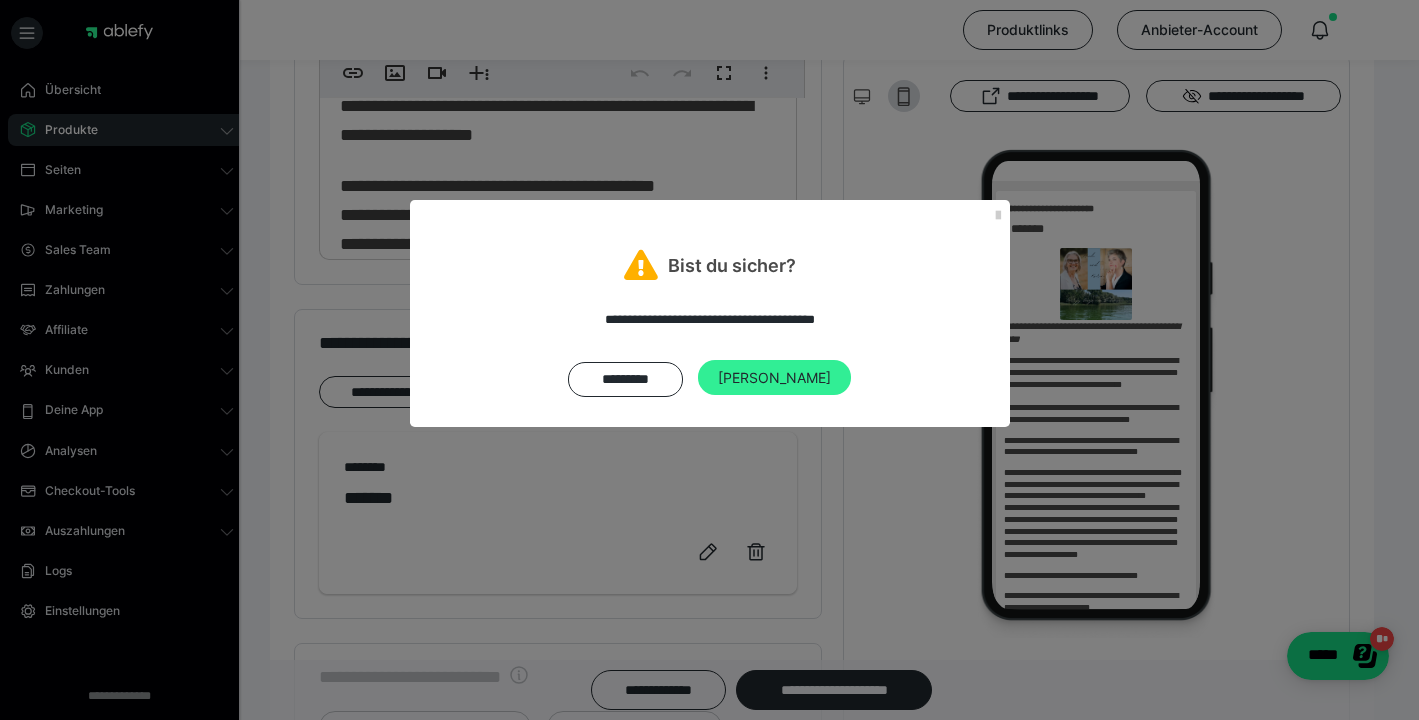 click on "Ja" at bounding box center (774, 378) 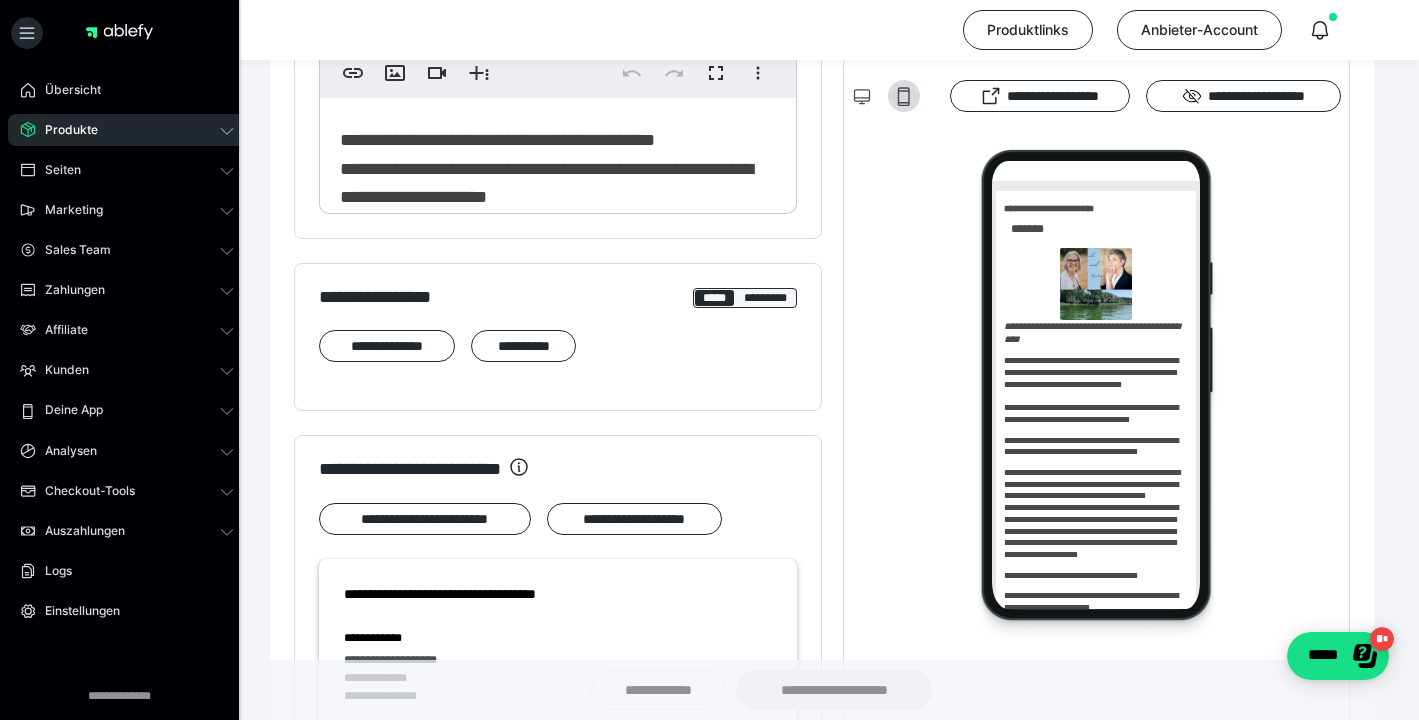 scroll, scrollTop: 856, scrollLeft: 0, axis: vertical 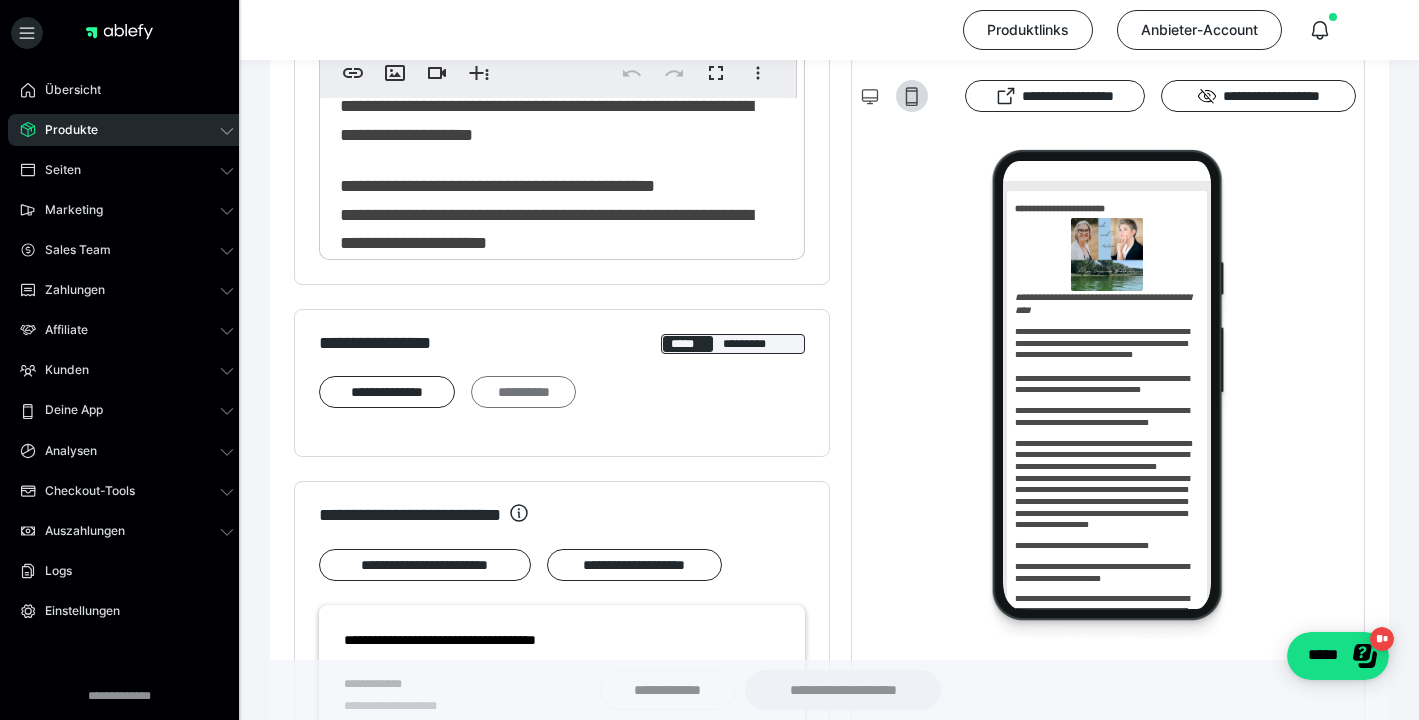click on "**********" at bounding box center [523, 392] 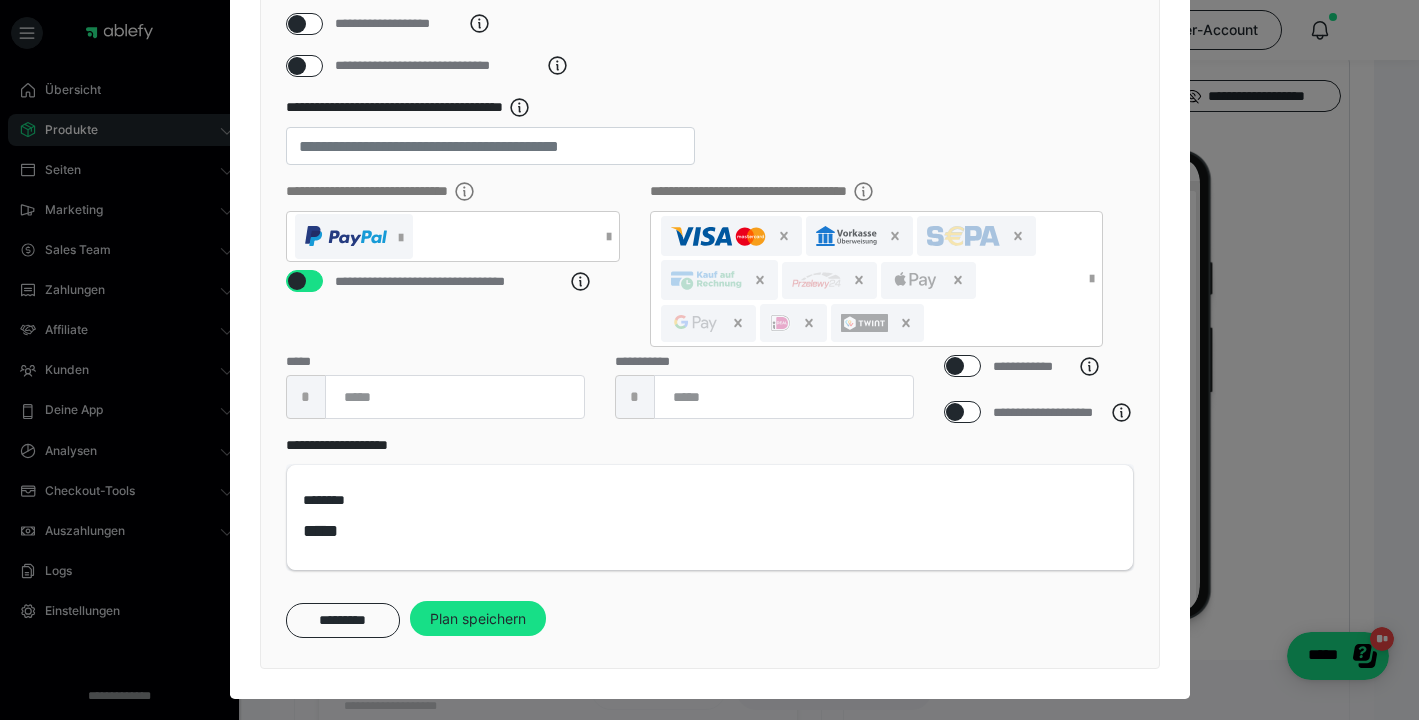 scroll, scrollTop: 388, scrollLeft: 0, axis: vertical 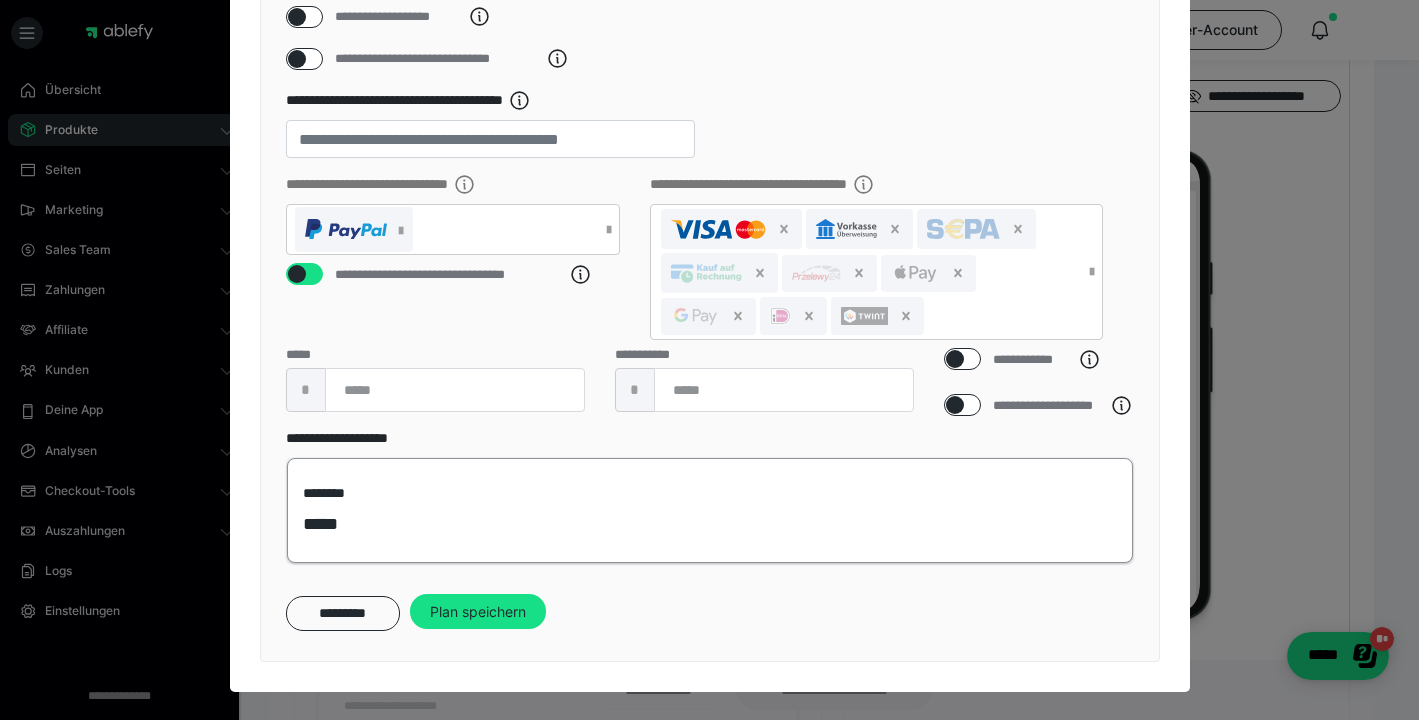 click on "*****" at bounding box center [710, 524] 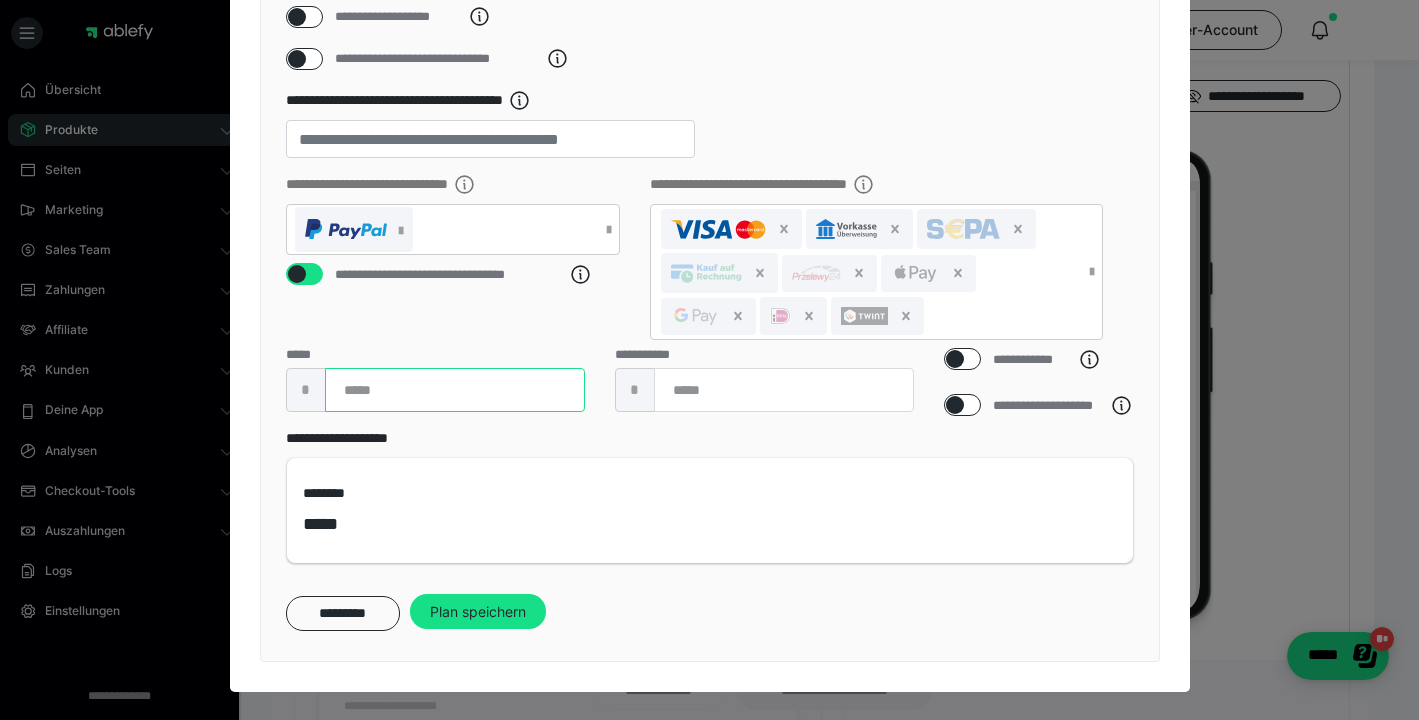 click at bounding box center (455, 390) 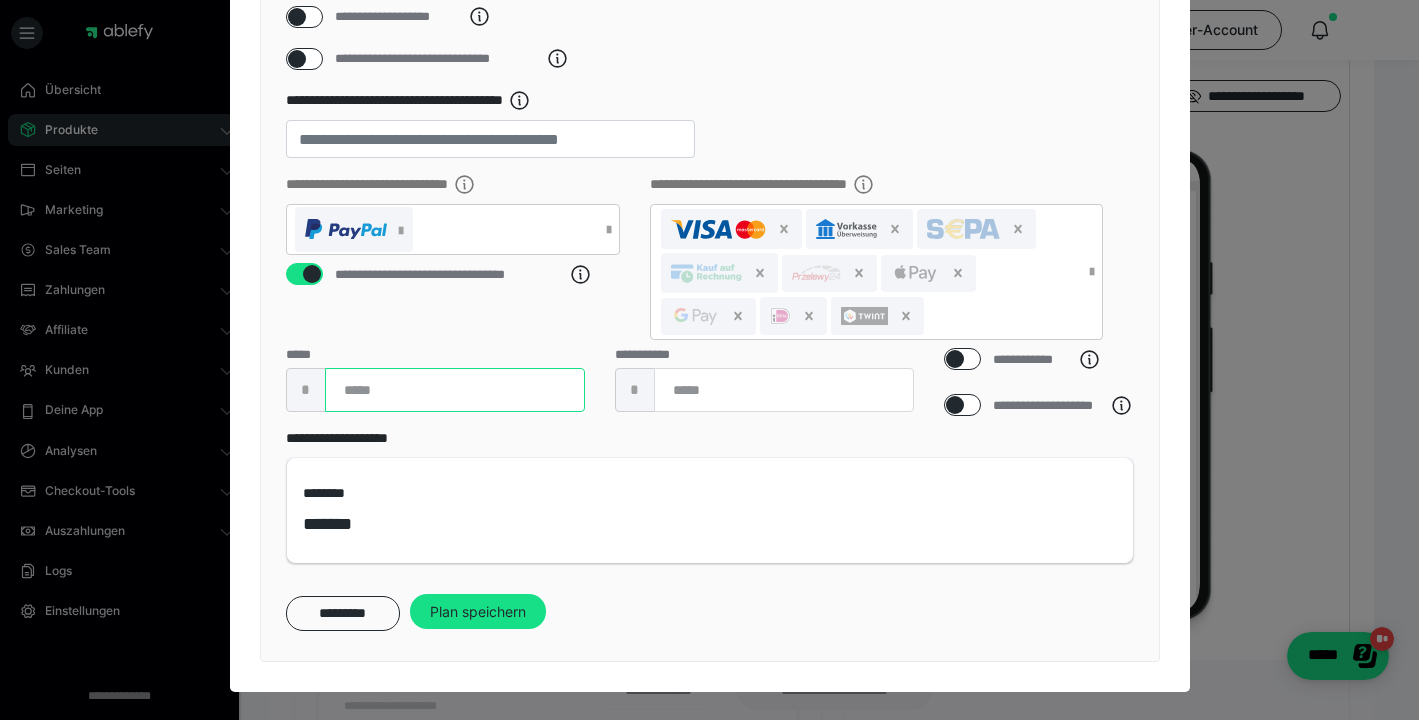 type on "***" 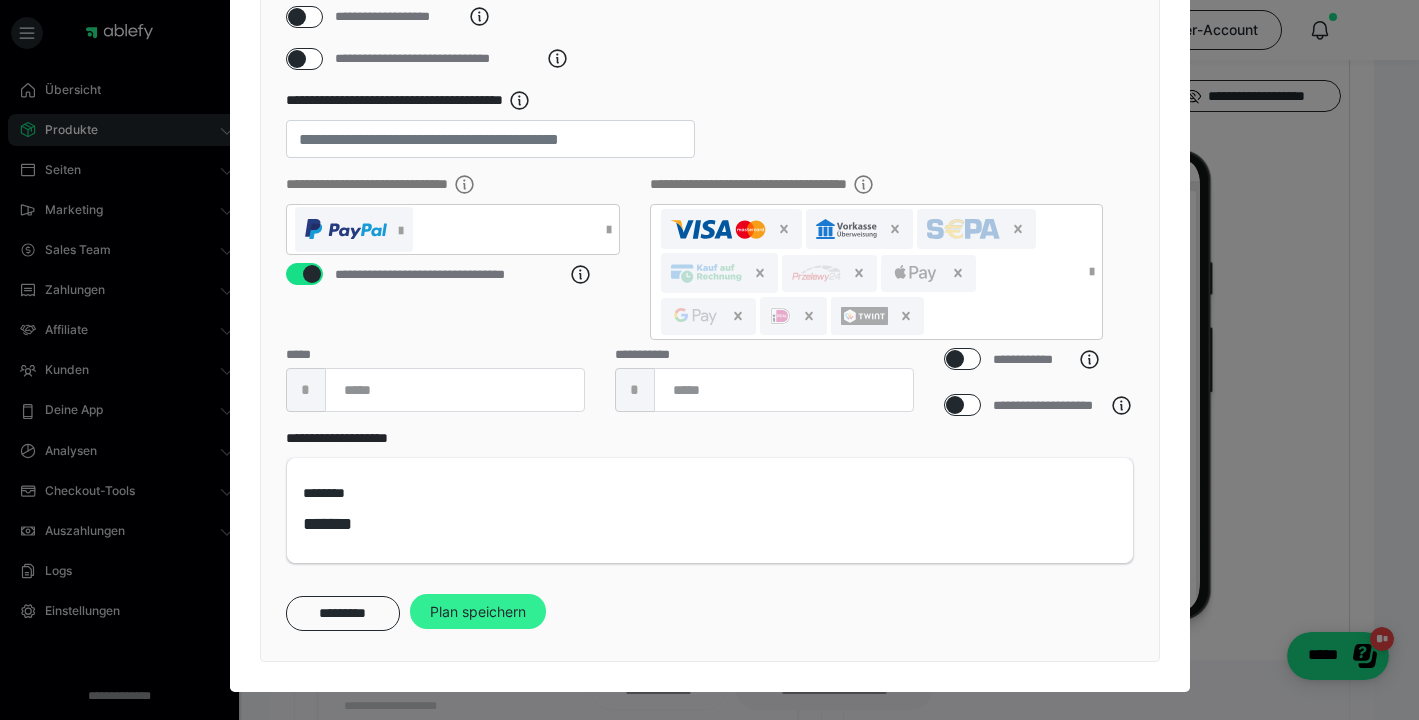 click on "Plan speichern" at bounding box center [478, 612] 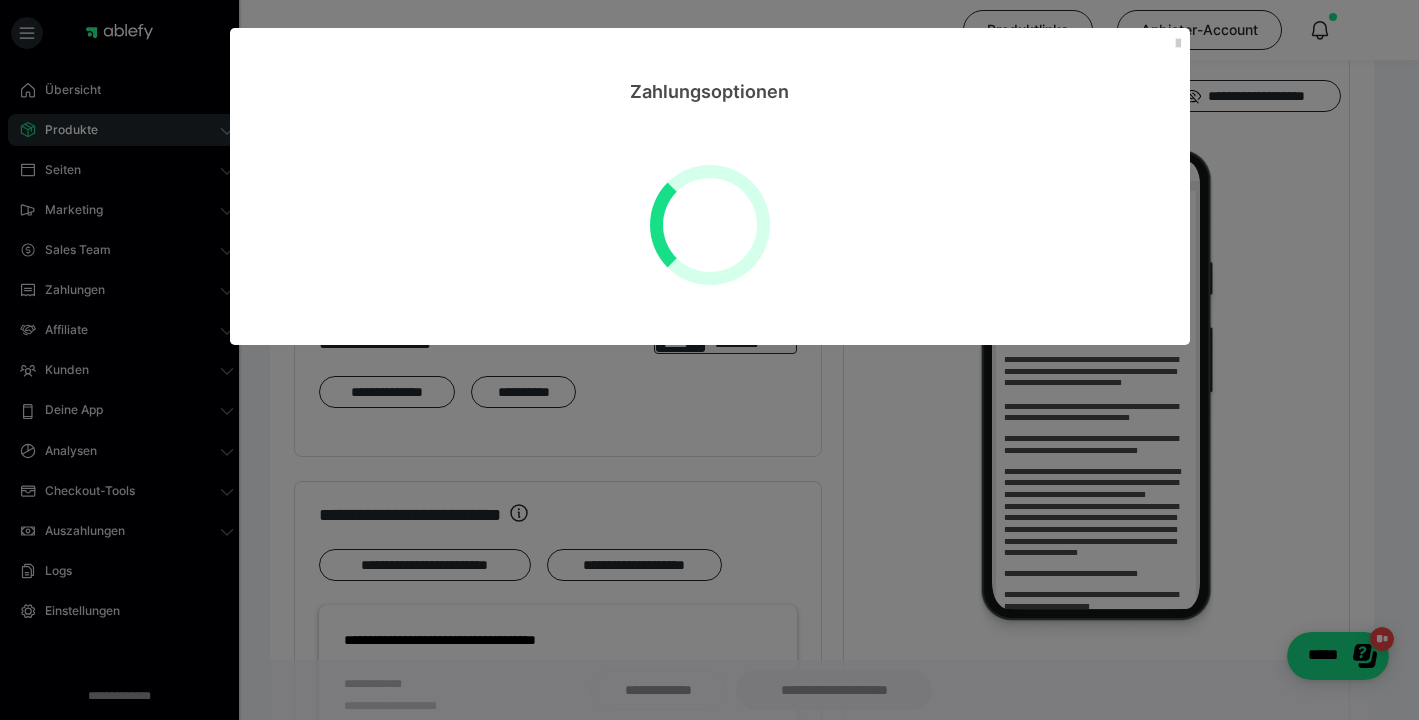 scroll, scrollTop: 881, scrollLeft: 0, axis: vertical 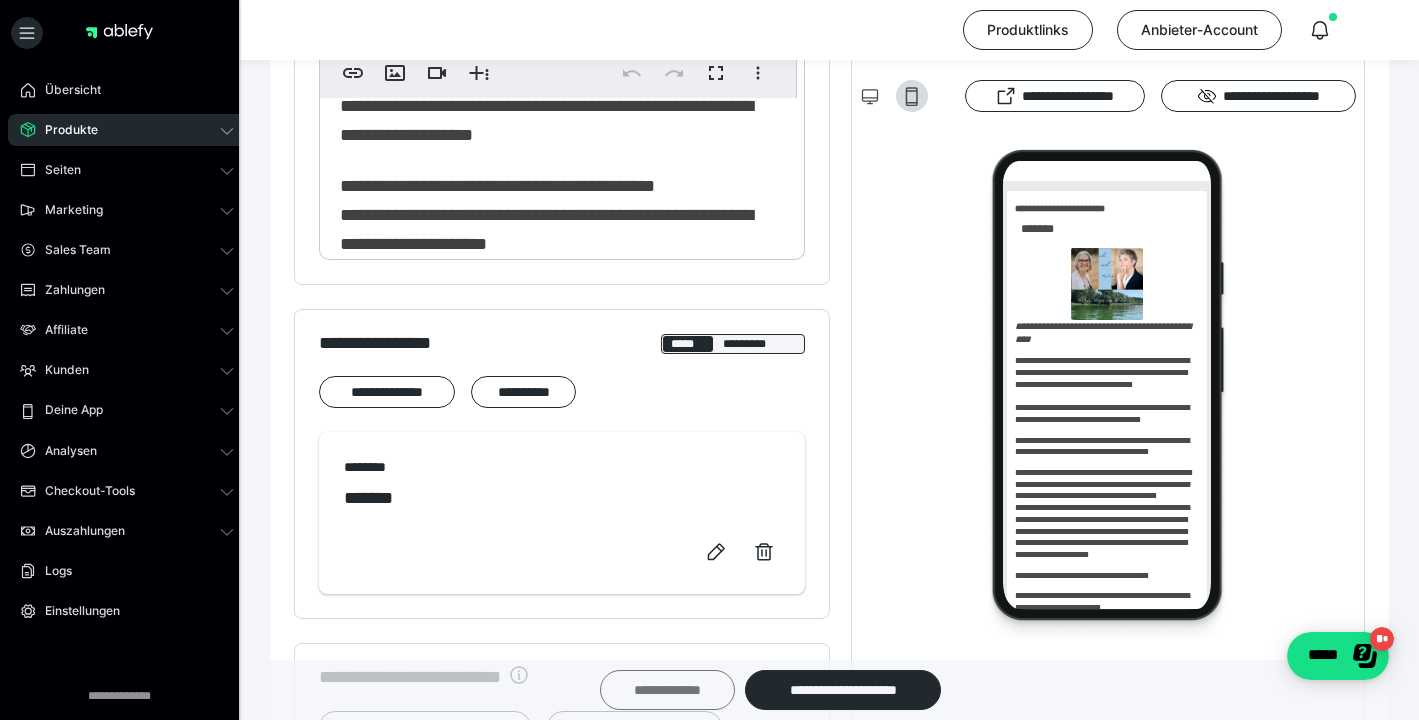 click on "**********" at bounding box center (667, 690) 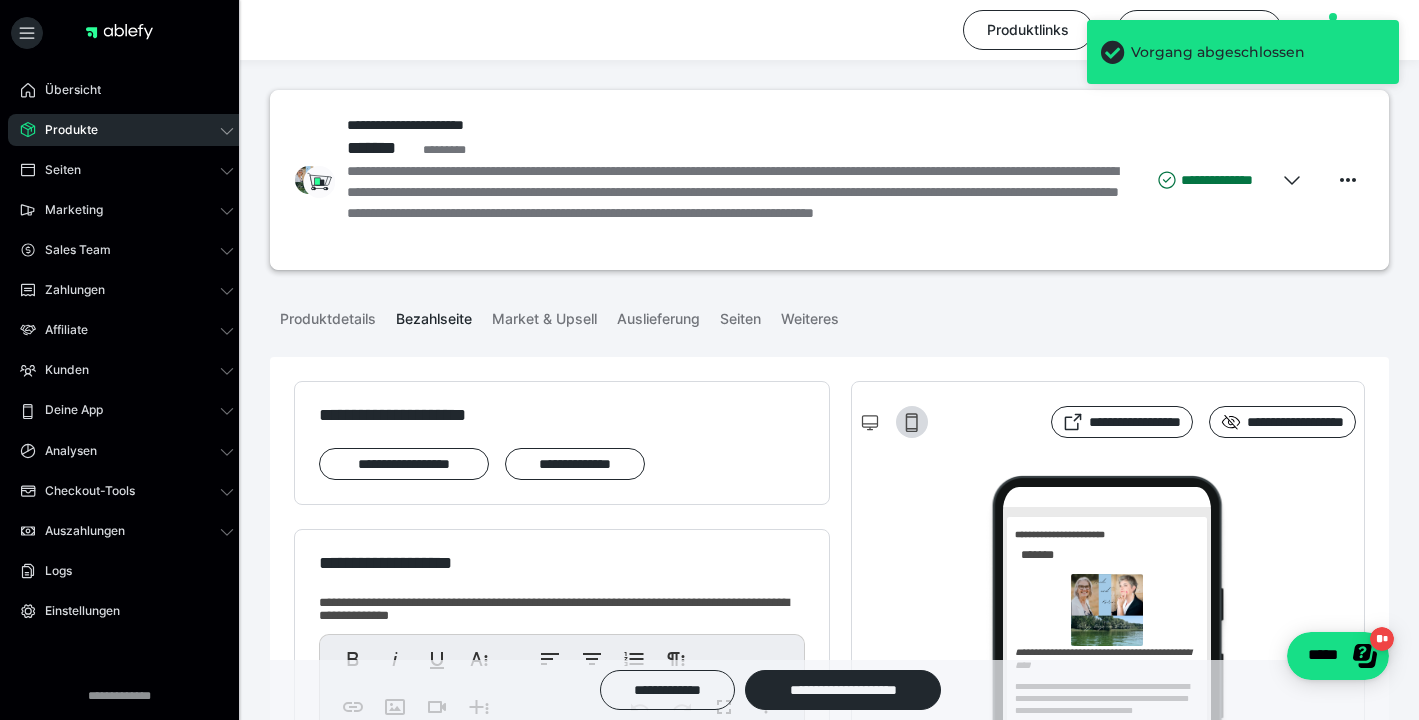 scroll, scrollTop: 0, scrollLeft: 0, axis: both 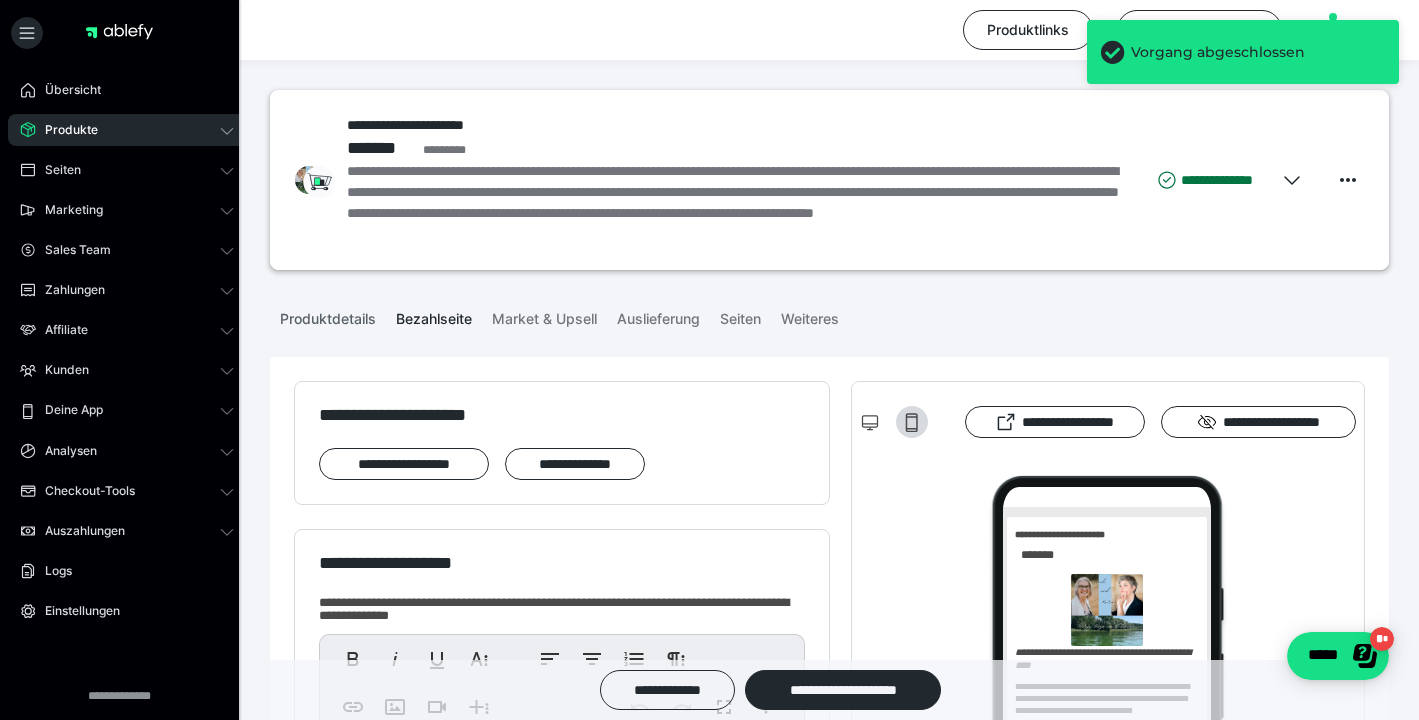 click on "Produktdetails" at bounding box center (328, 315) 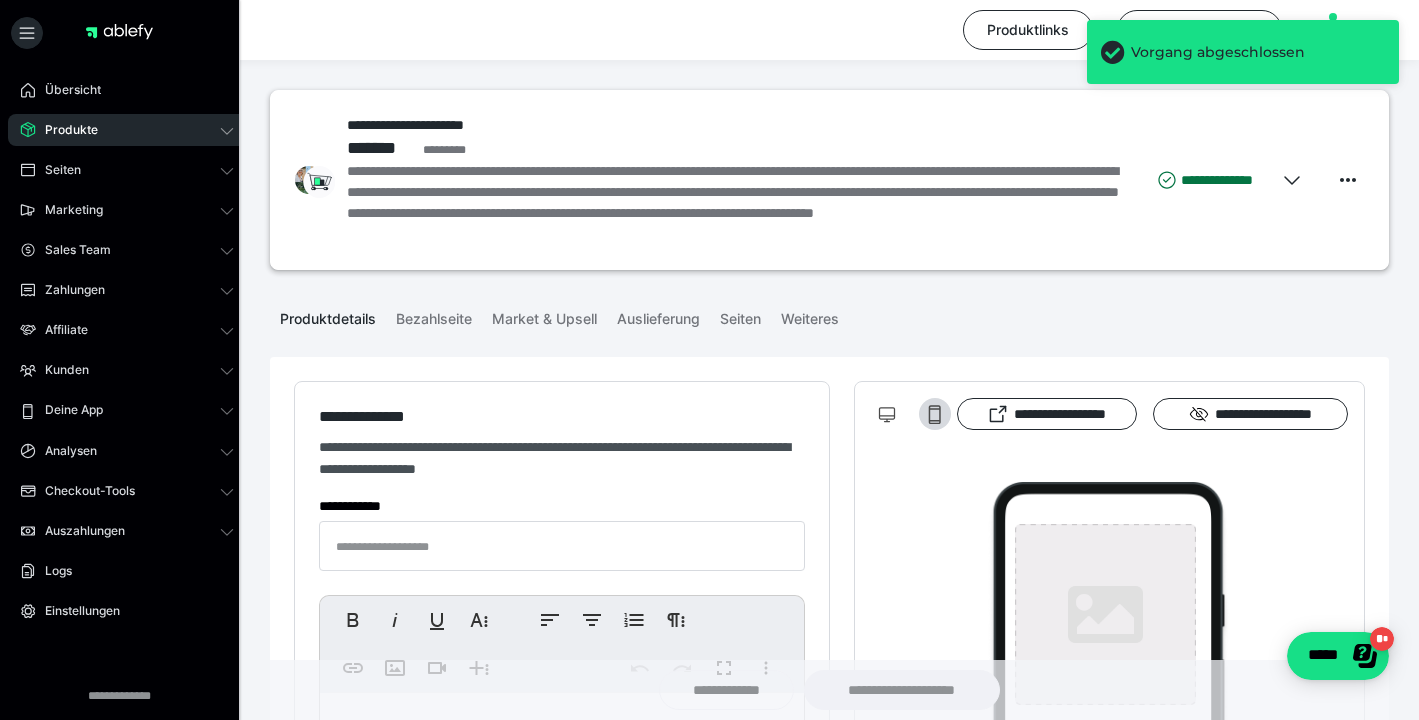 type on "**********" 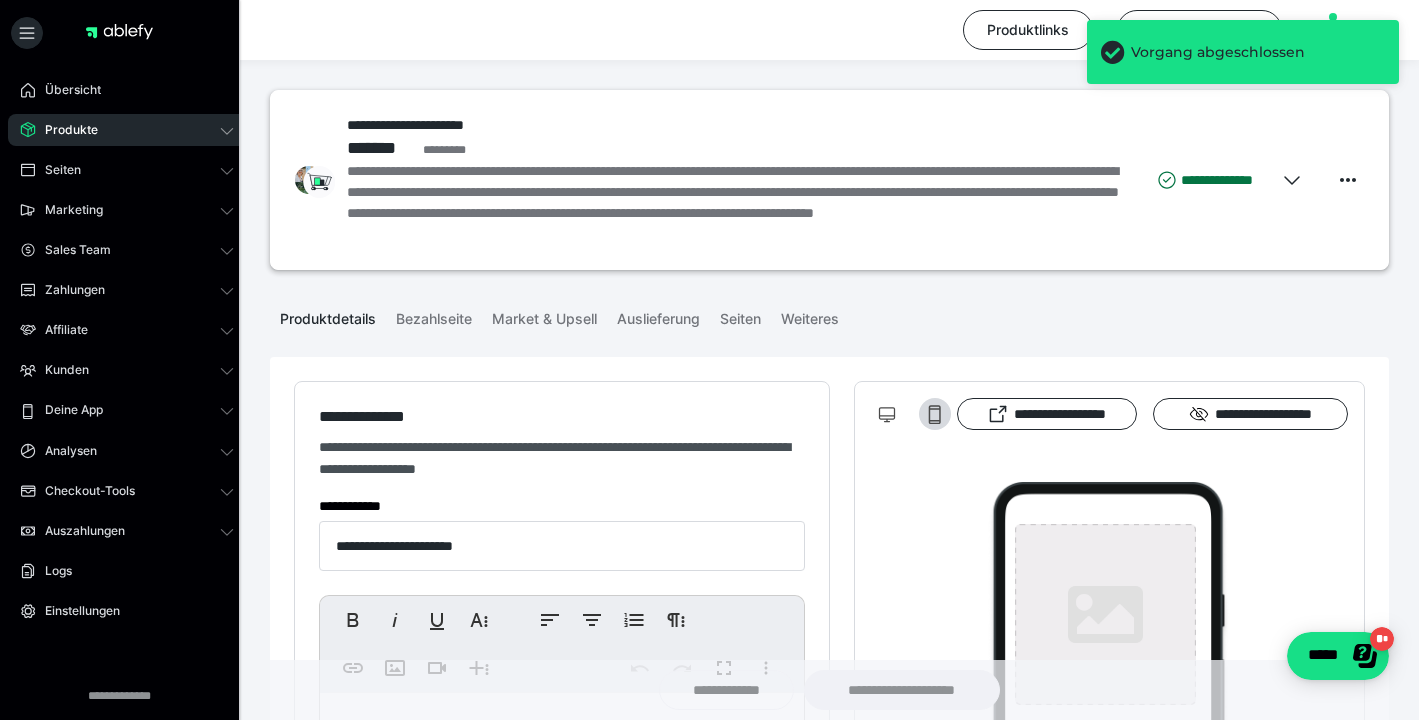 type on "**********" 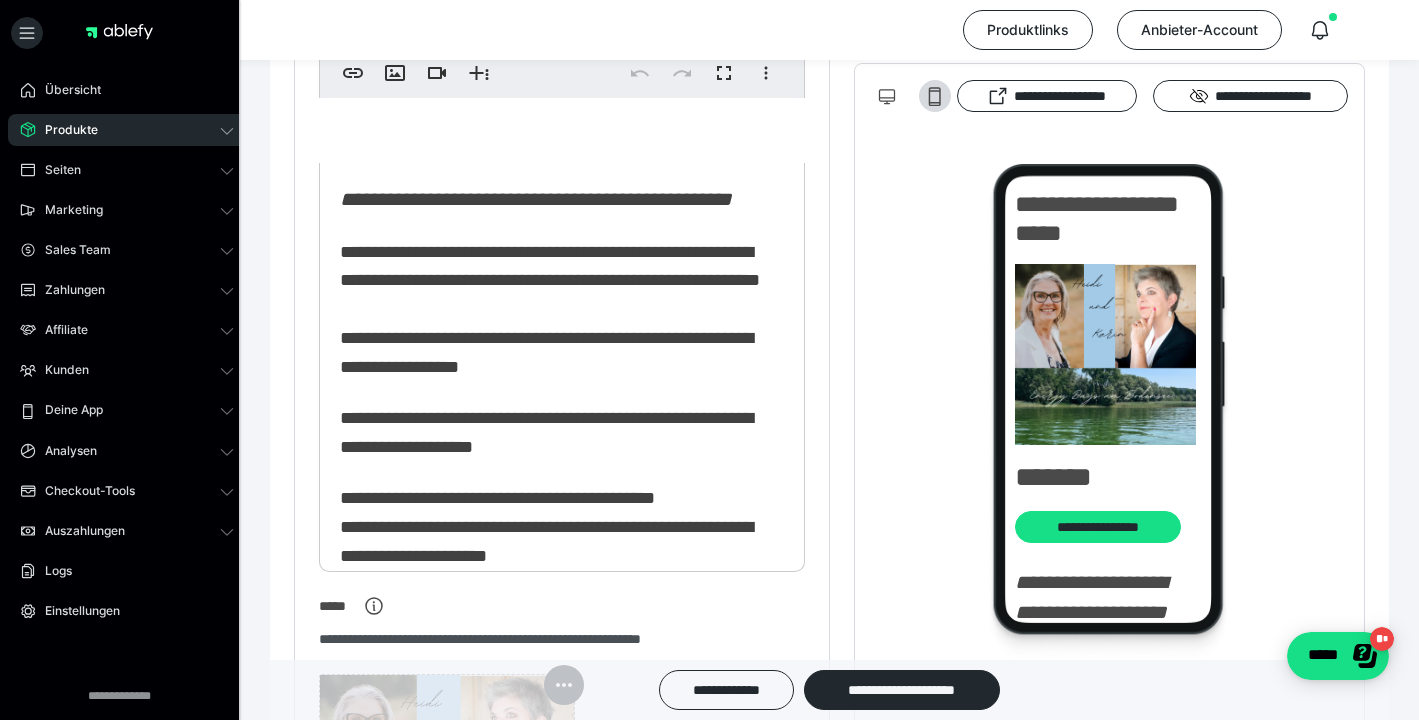 scroll, scrollTop: 355, scrollLeft: 0, axis: vertical 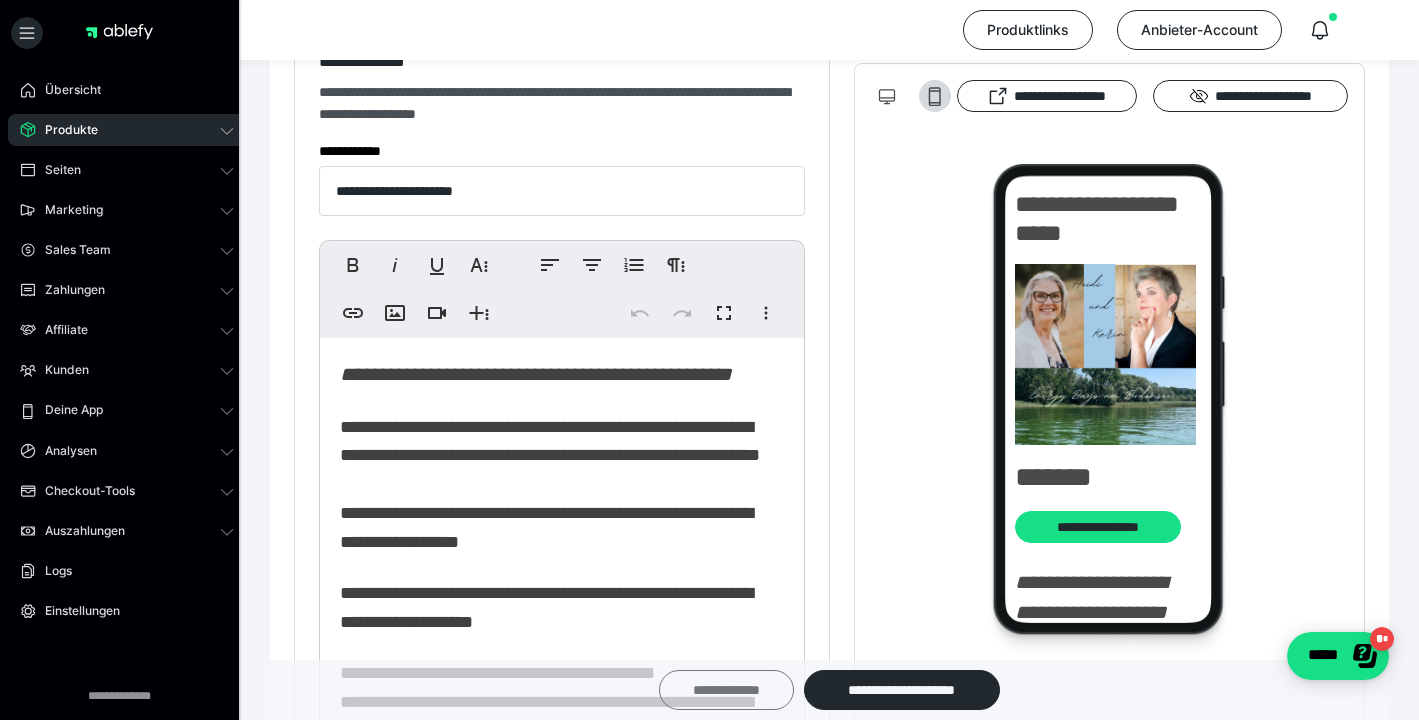 click on "**********" at bounding box center (726, 690) 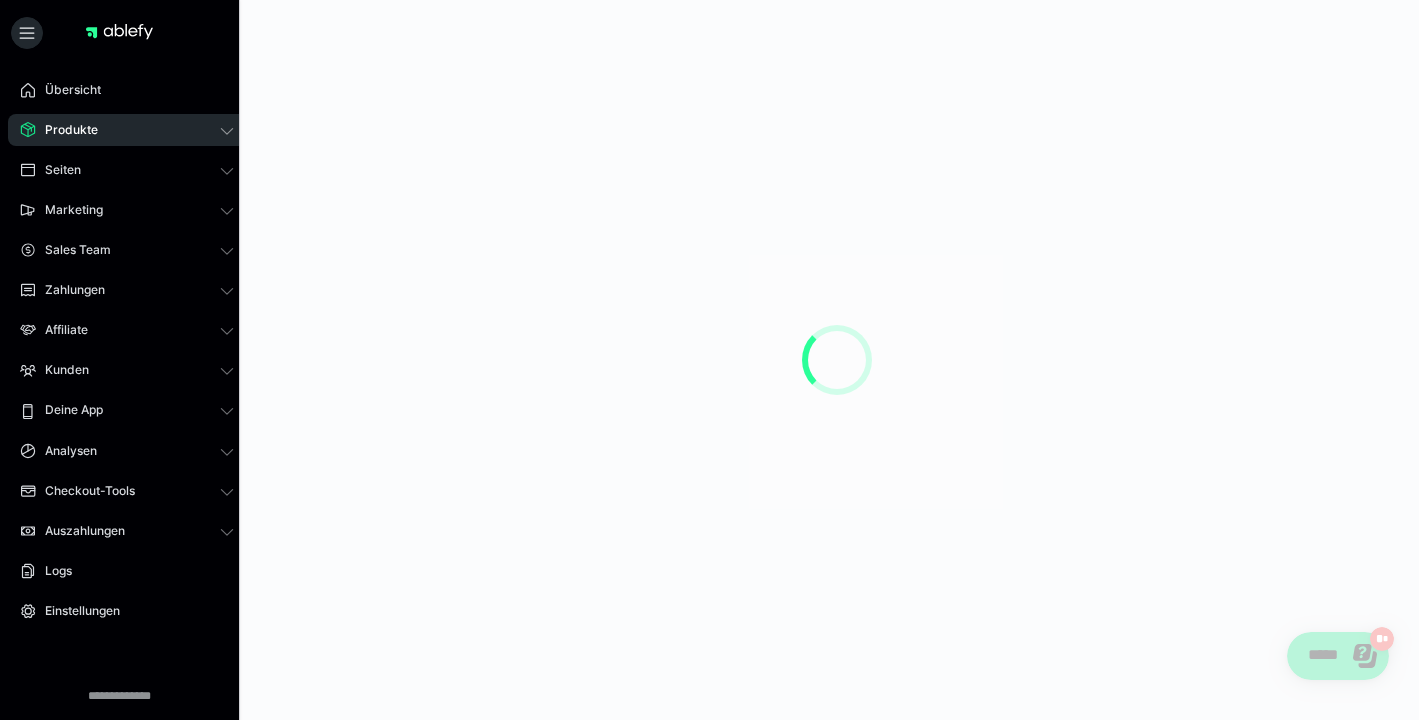 scroll, scrollTop: 0, scrollLeft: 0, axis: both 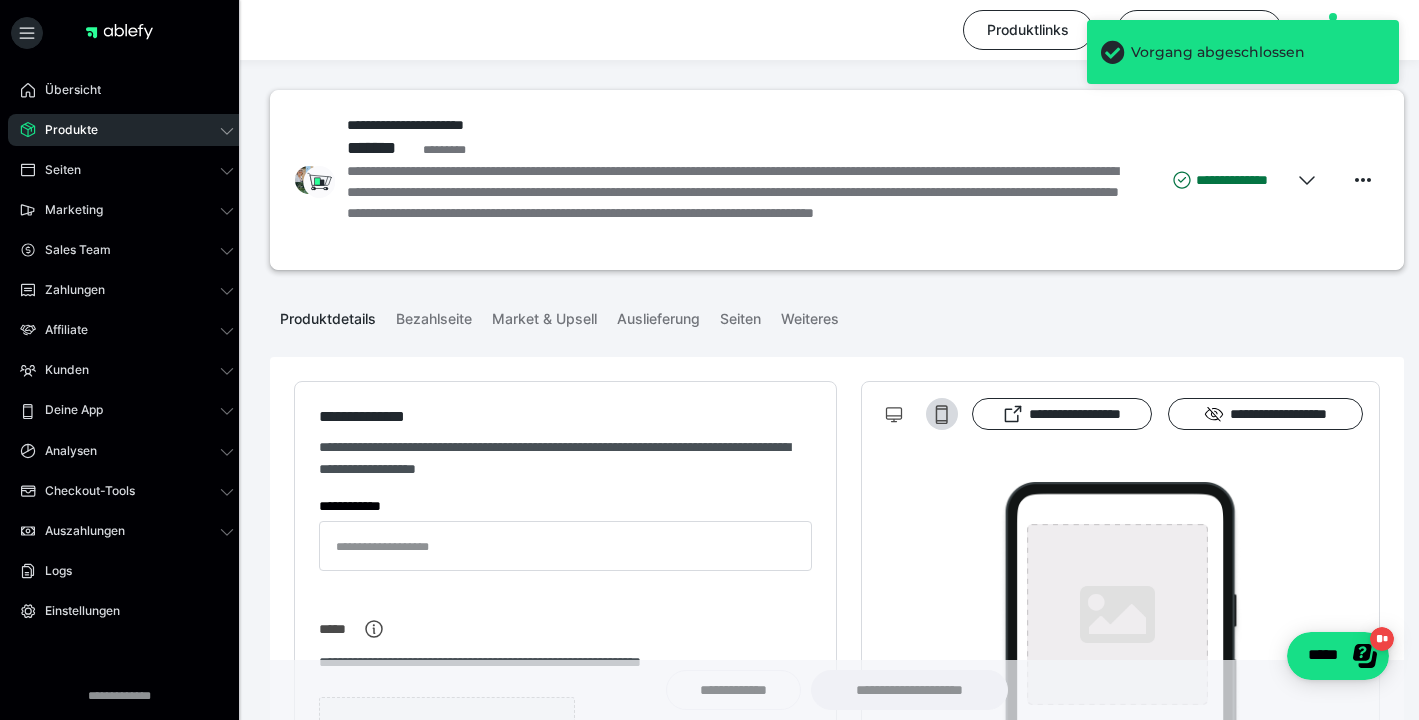type on "**********" 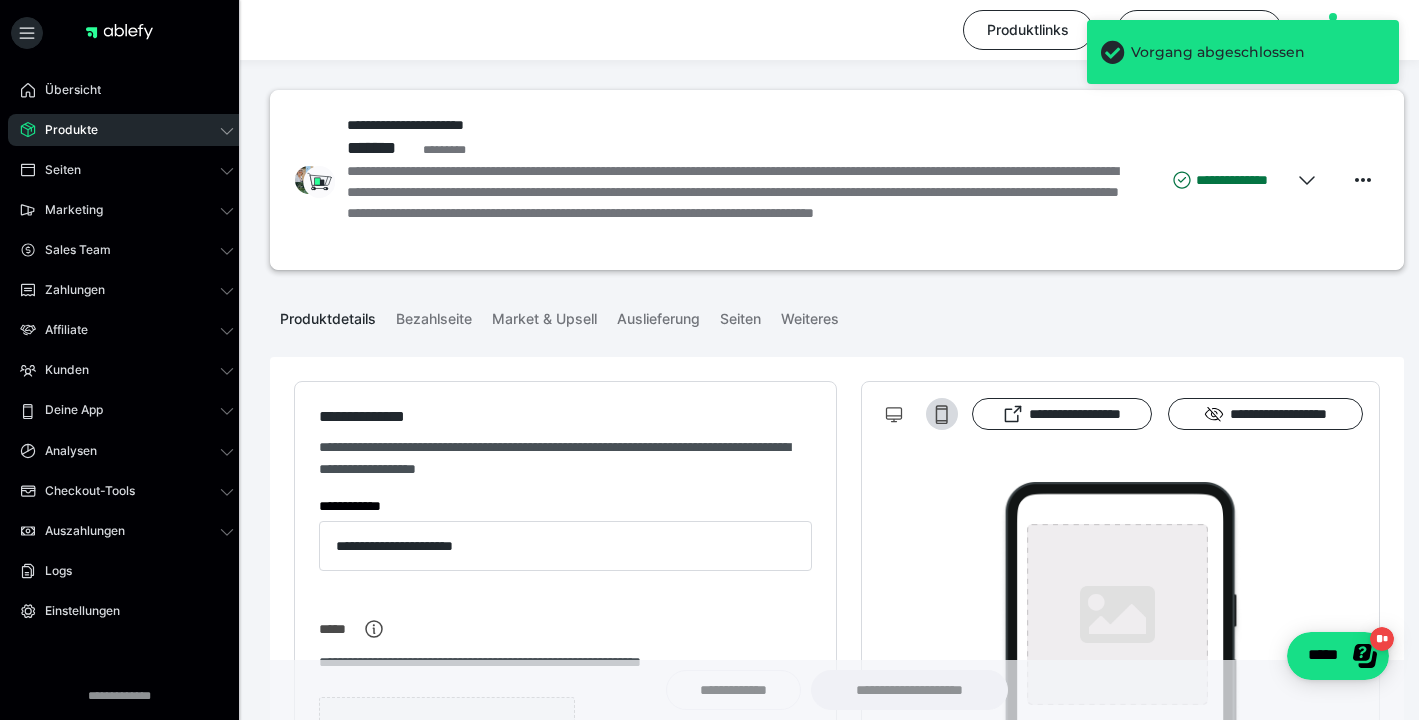 type on "**********" 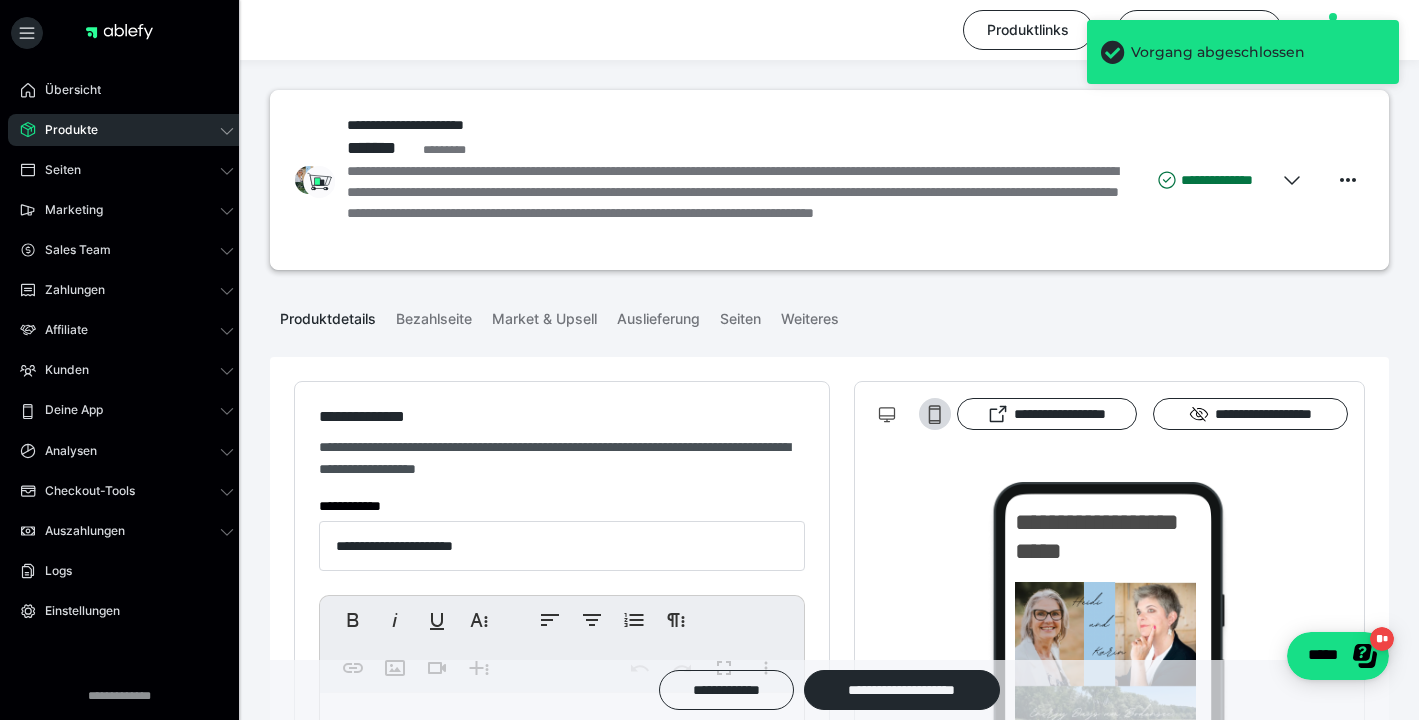 click on "**********" at bounding box center [736, 203] 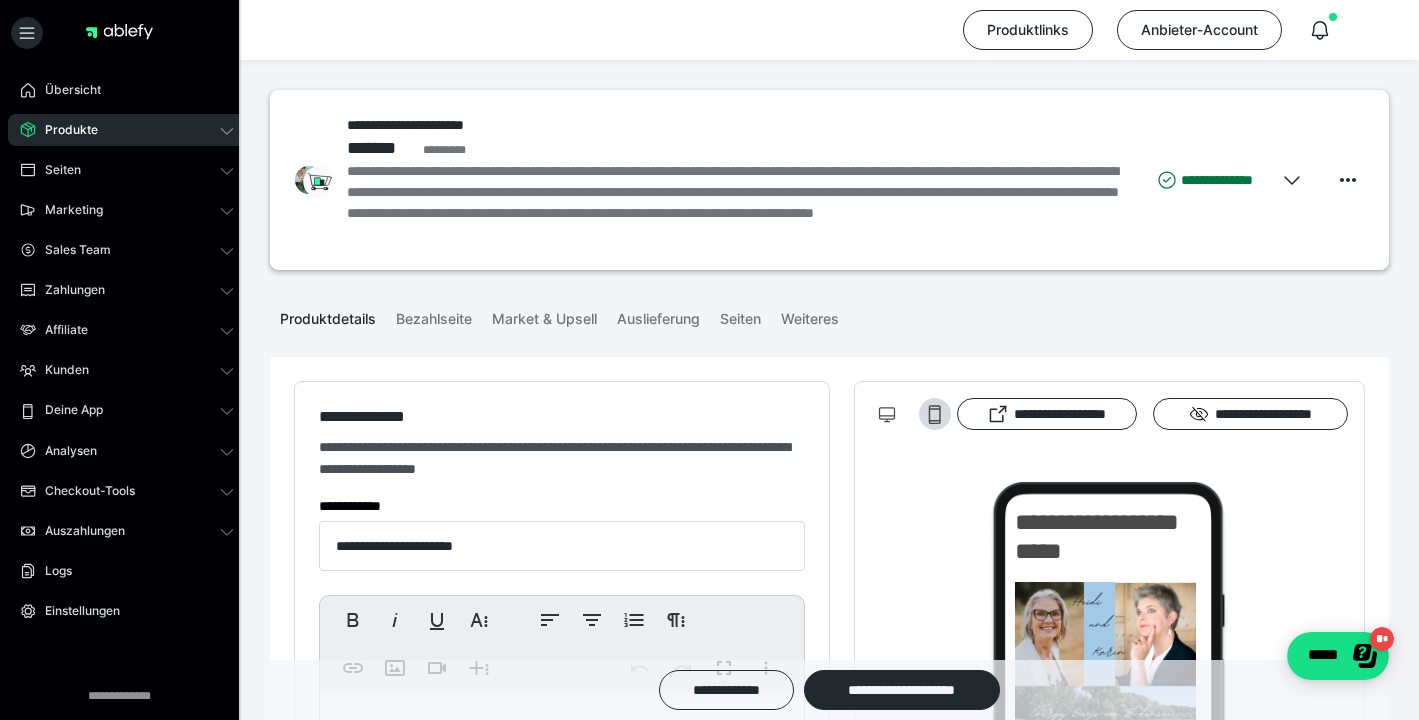 click on "**********" at bounding box center (736, 203) 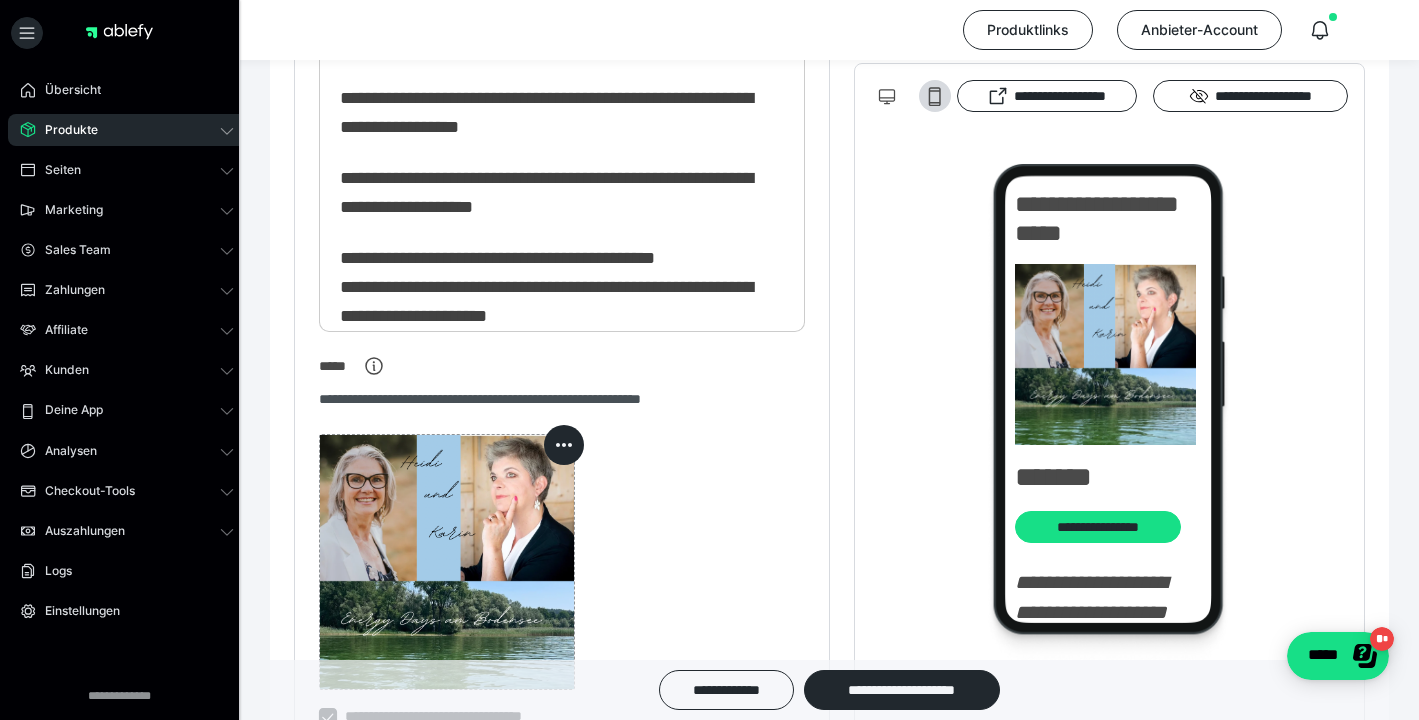 scroll, scrollTop: 801, scrollLeft: 0, axis: vertical 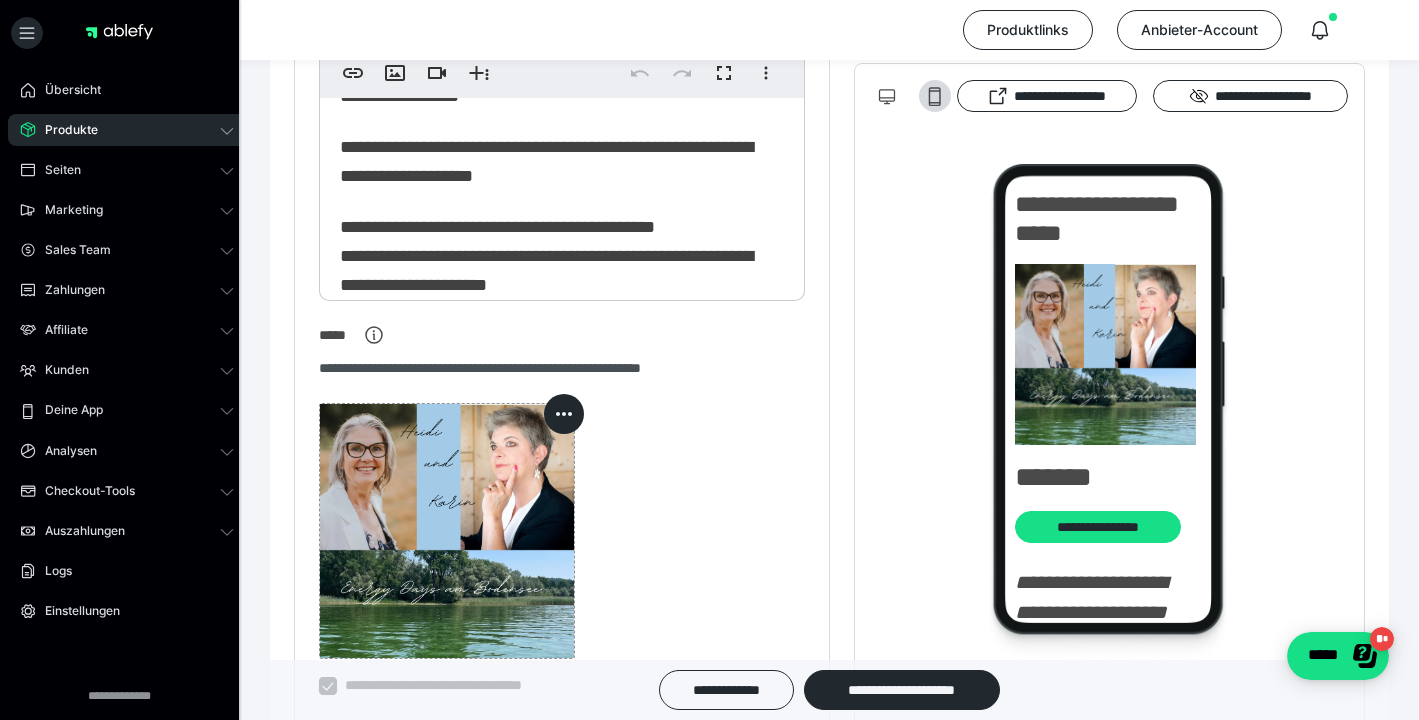 click on "**********" at bounding box center [562, 798] 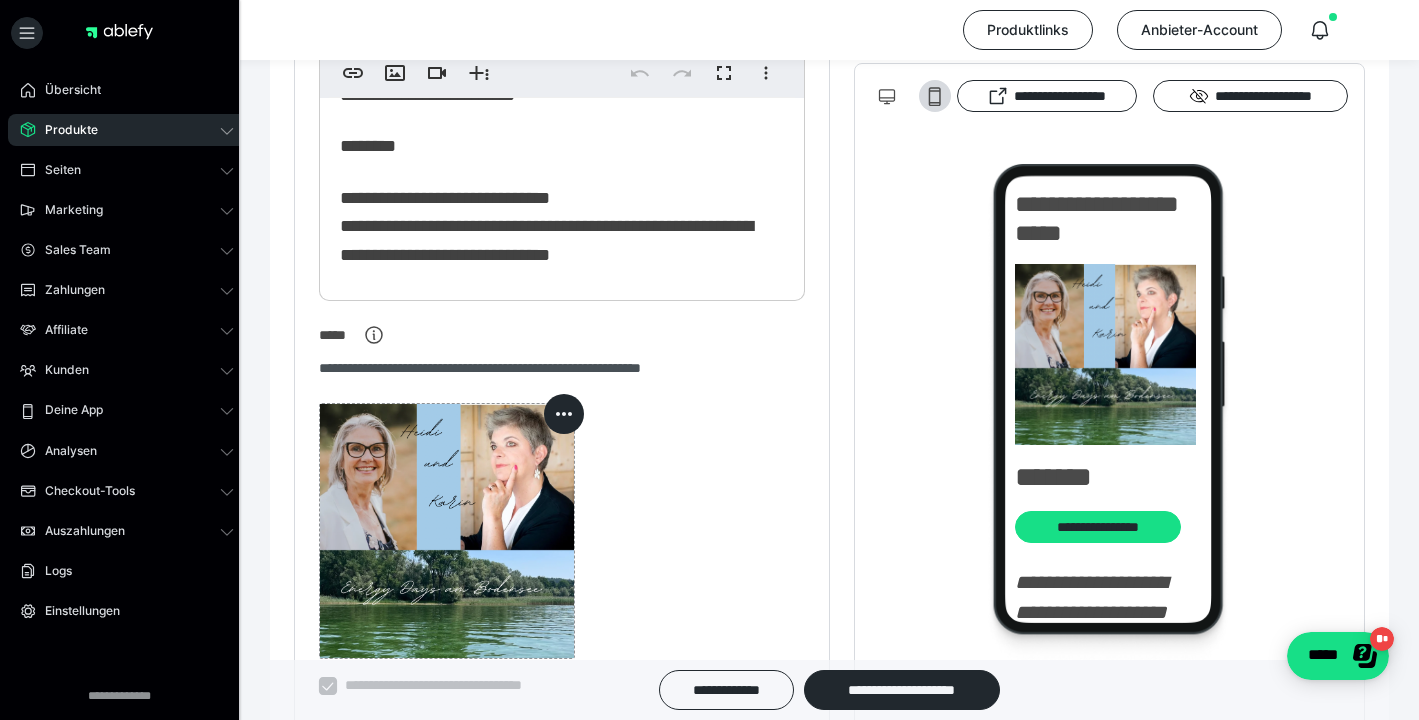 scroll, scrollTop: 1069, scrollLeft: 0, axis: vertical 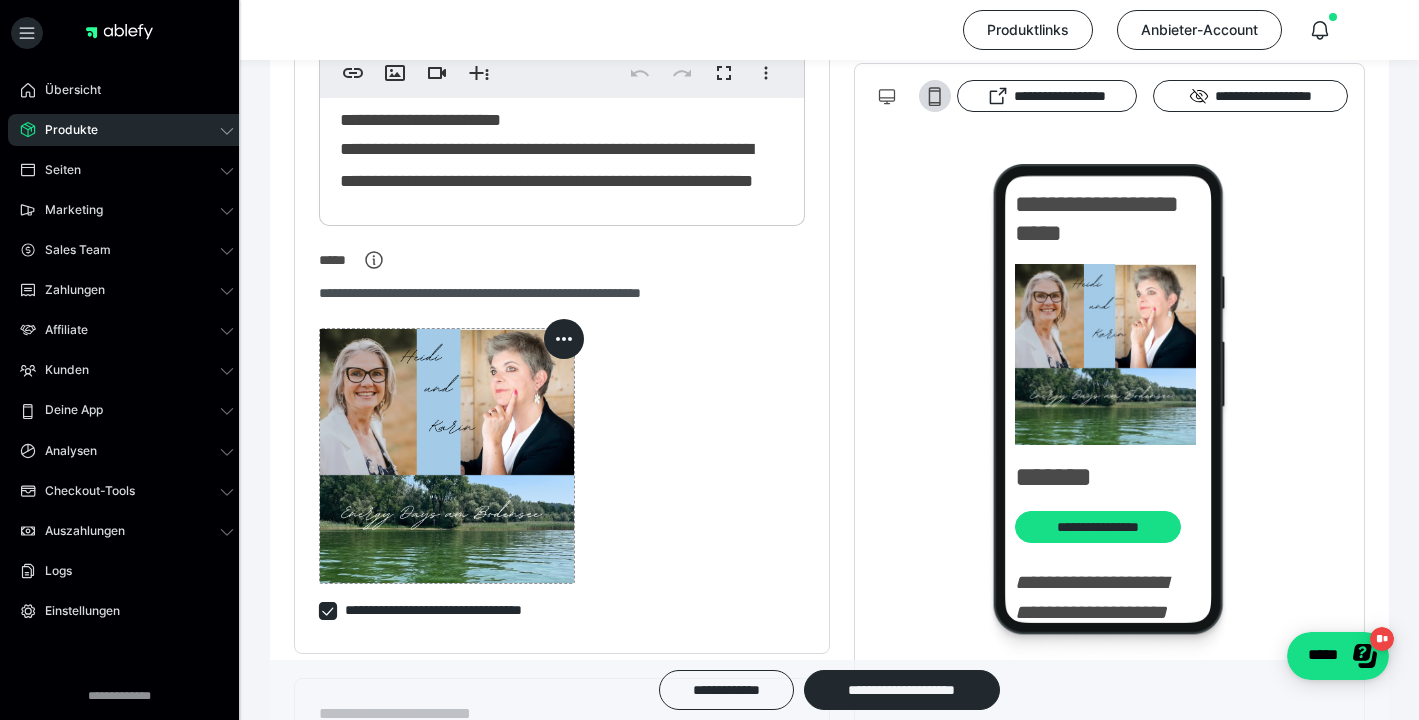 click on "**********" at bounding box center [562, -691] 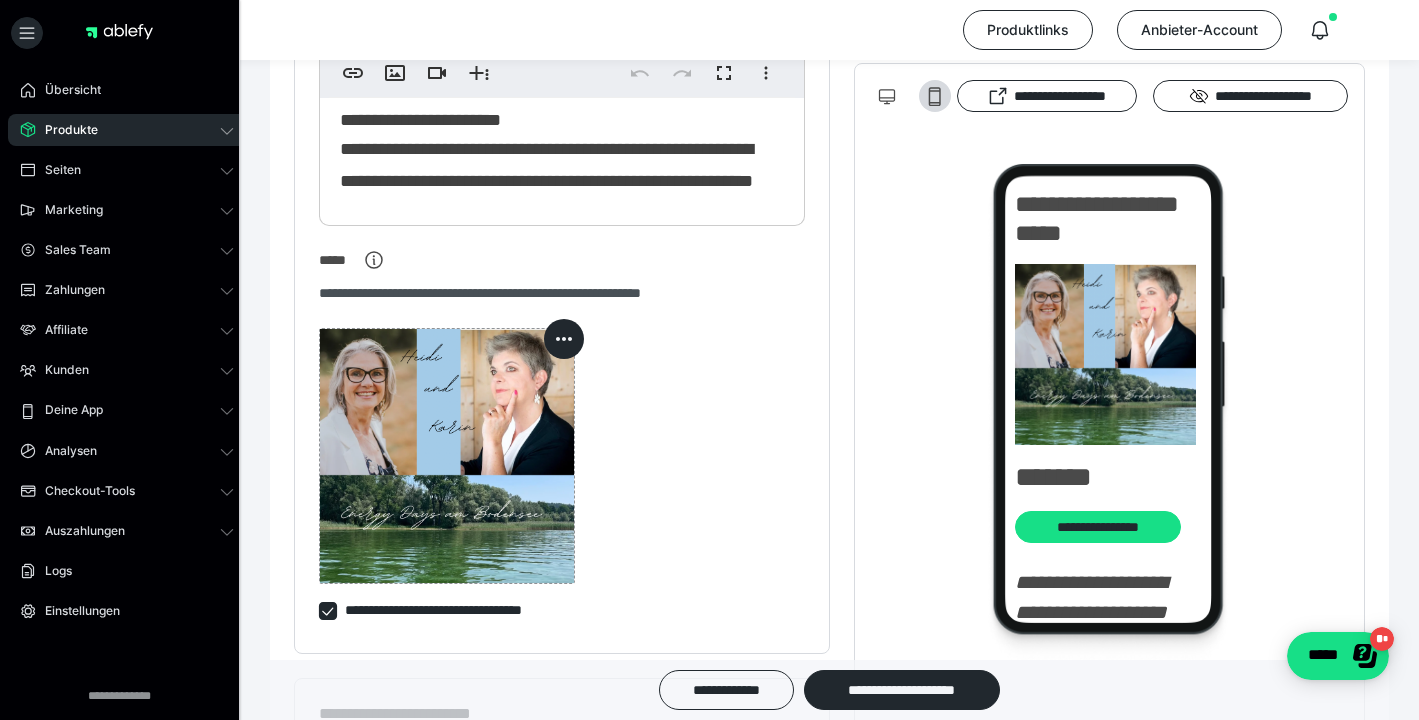 scroll, scrollTop: 1803, scrollLeft: 0, axis: vertical 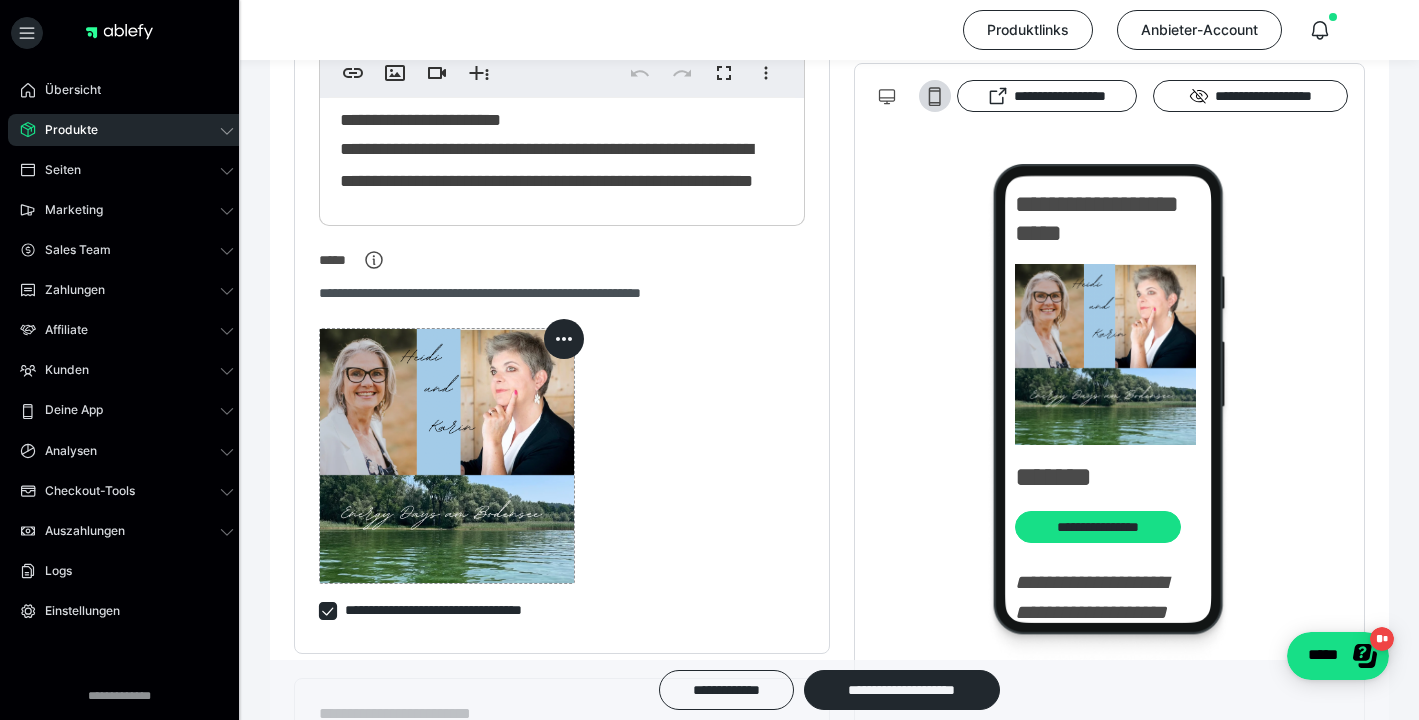 click on "**********" at bounding box center [378, 91] 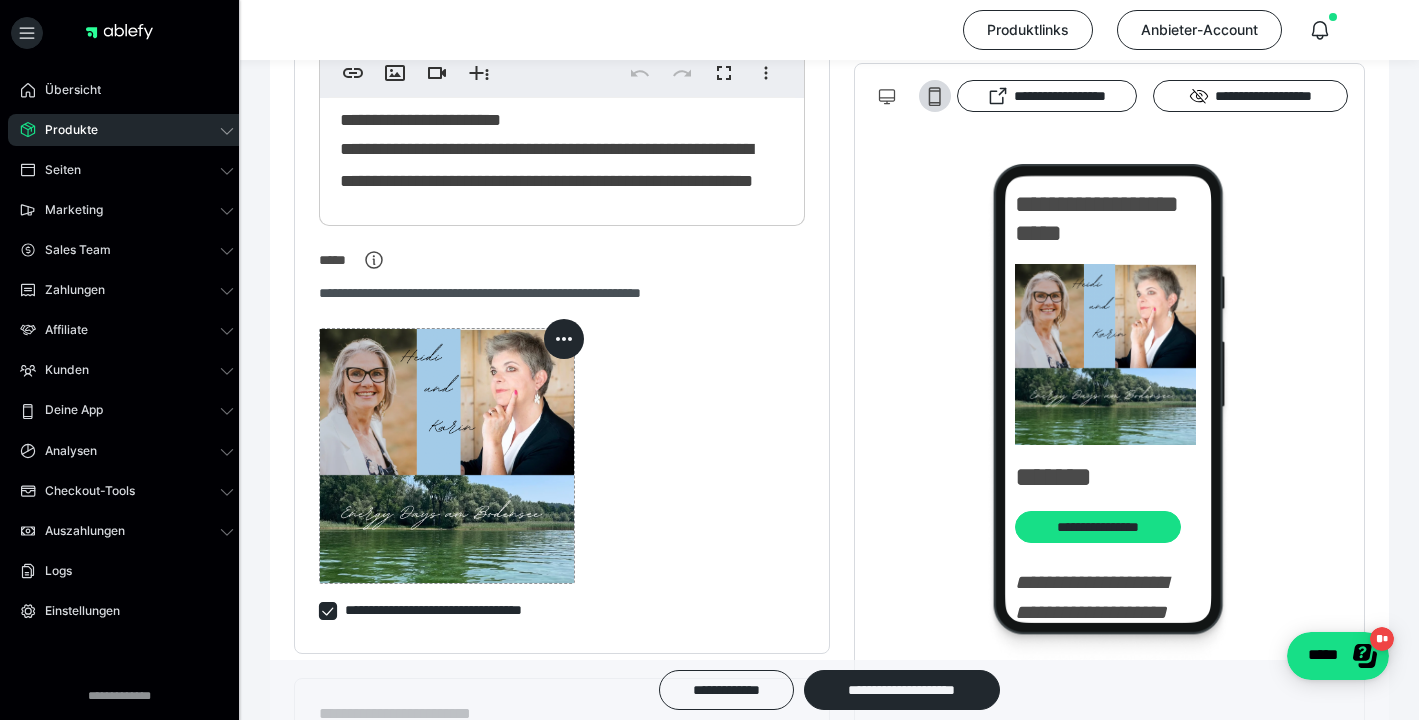 click on "**********" at bounding box center [378, 91] 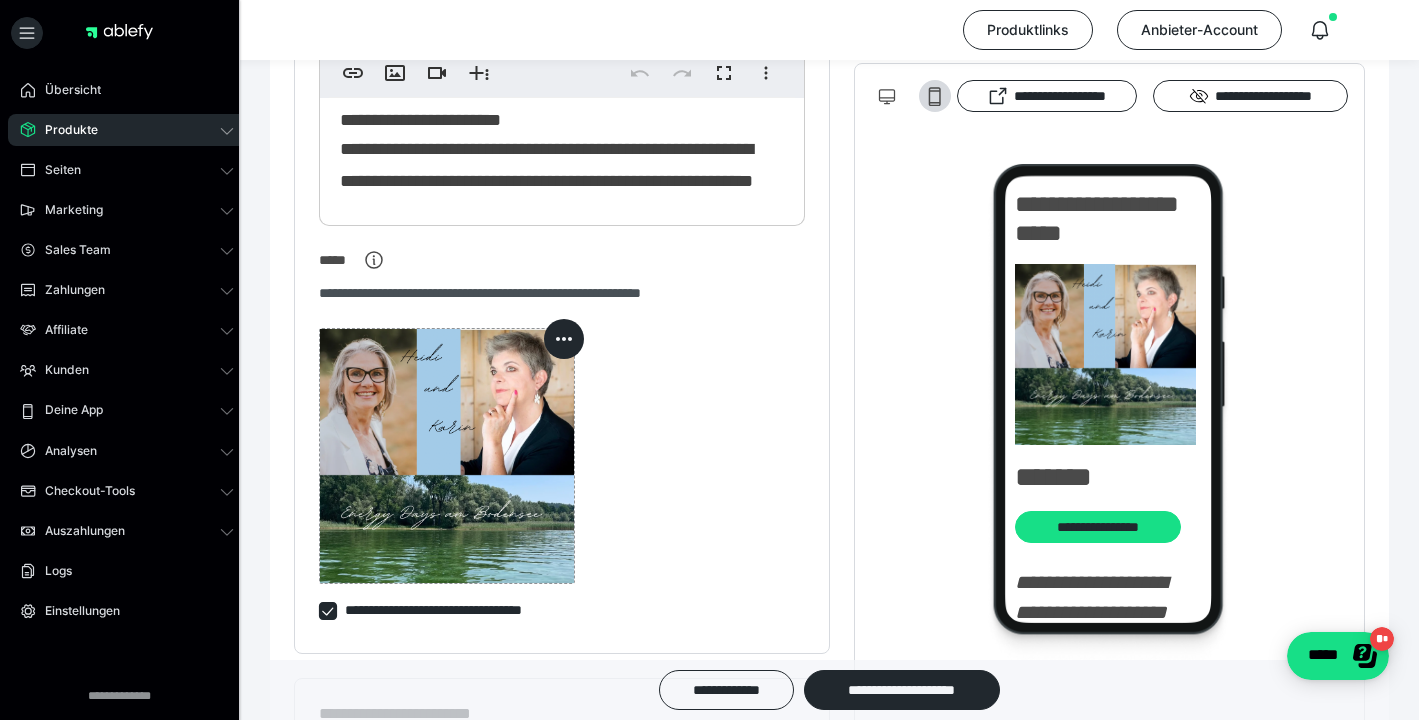 click on "**********" at bounding box center [378, 91] 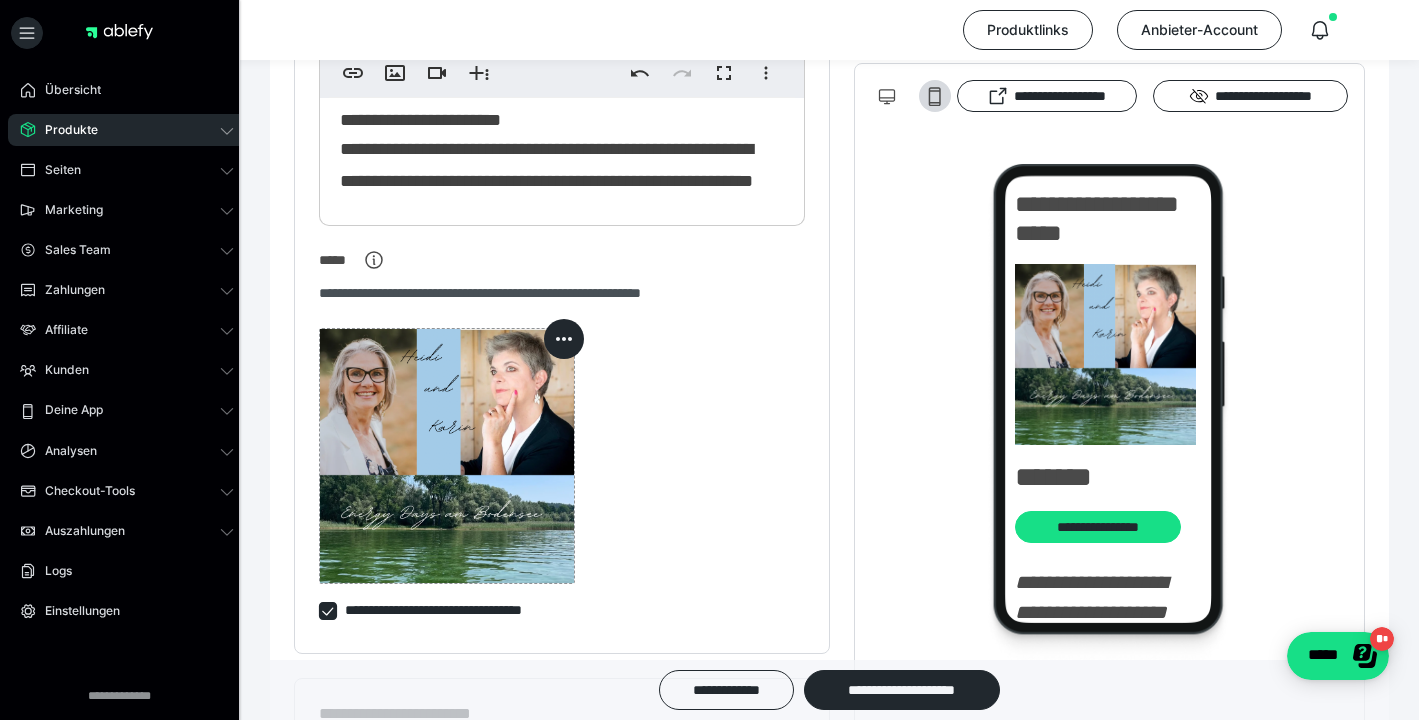 type 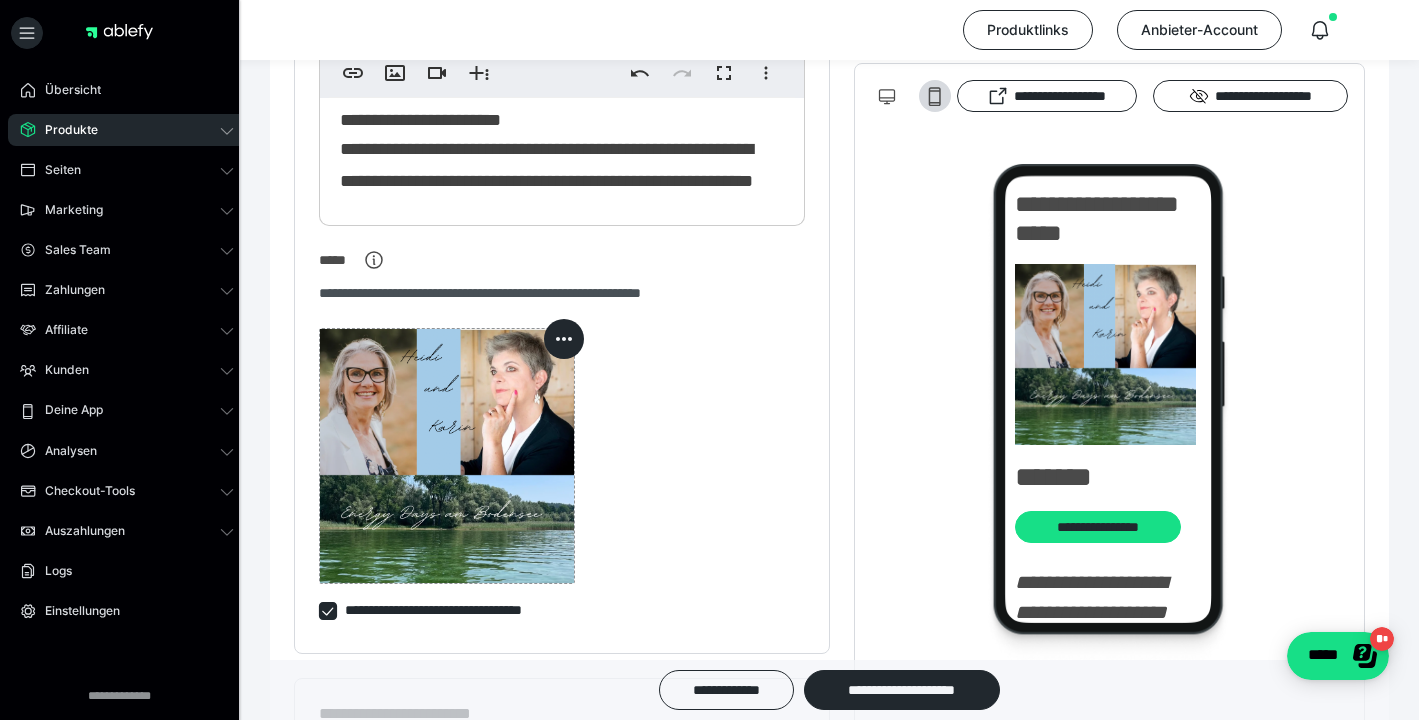 scroll, scrollTop: 1831, scrollLeft: 0, axis: vertical 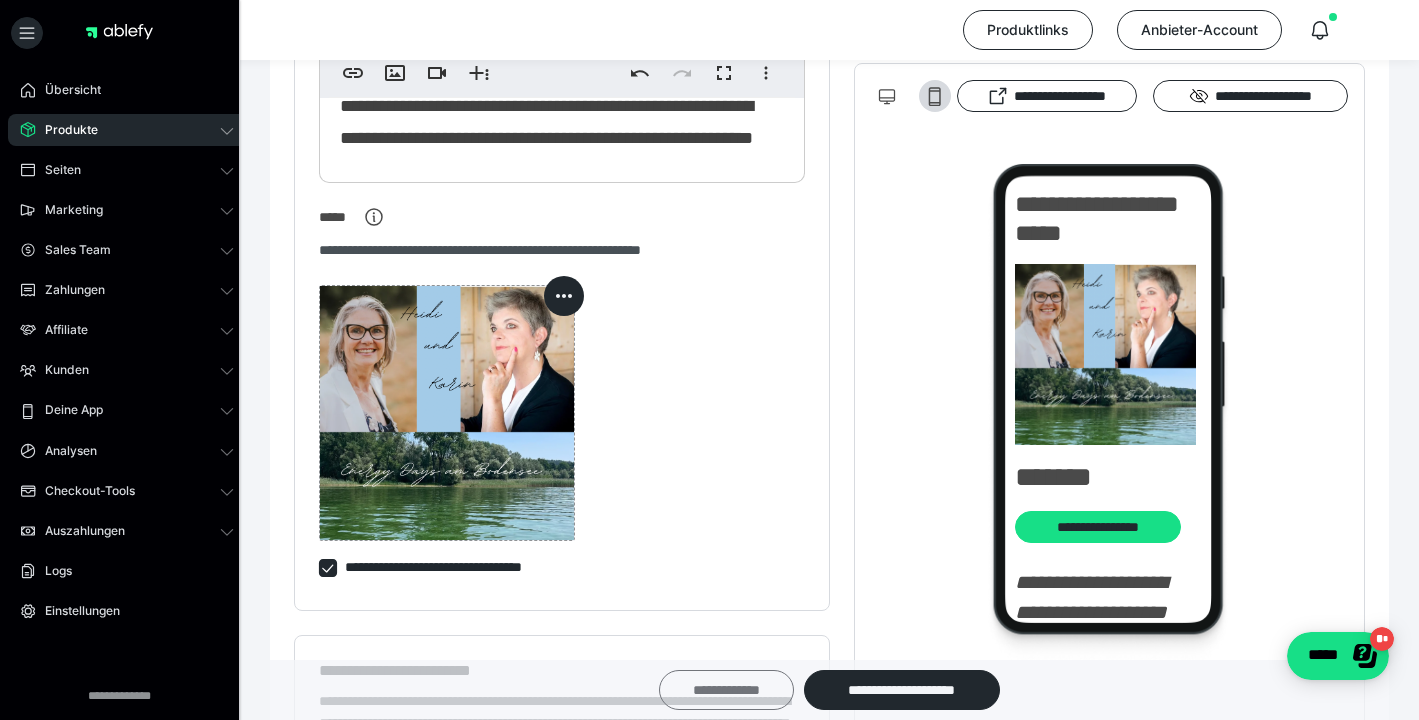 click on "**********" at bounding box center (726, 690) 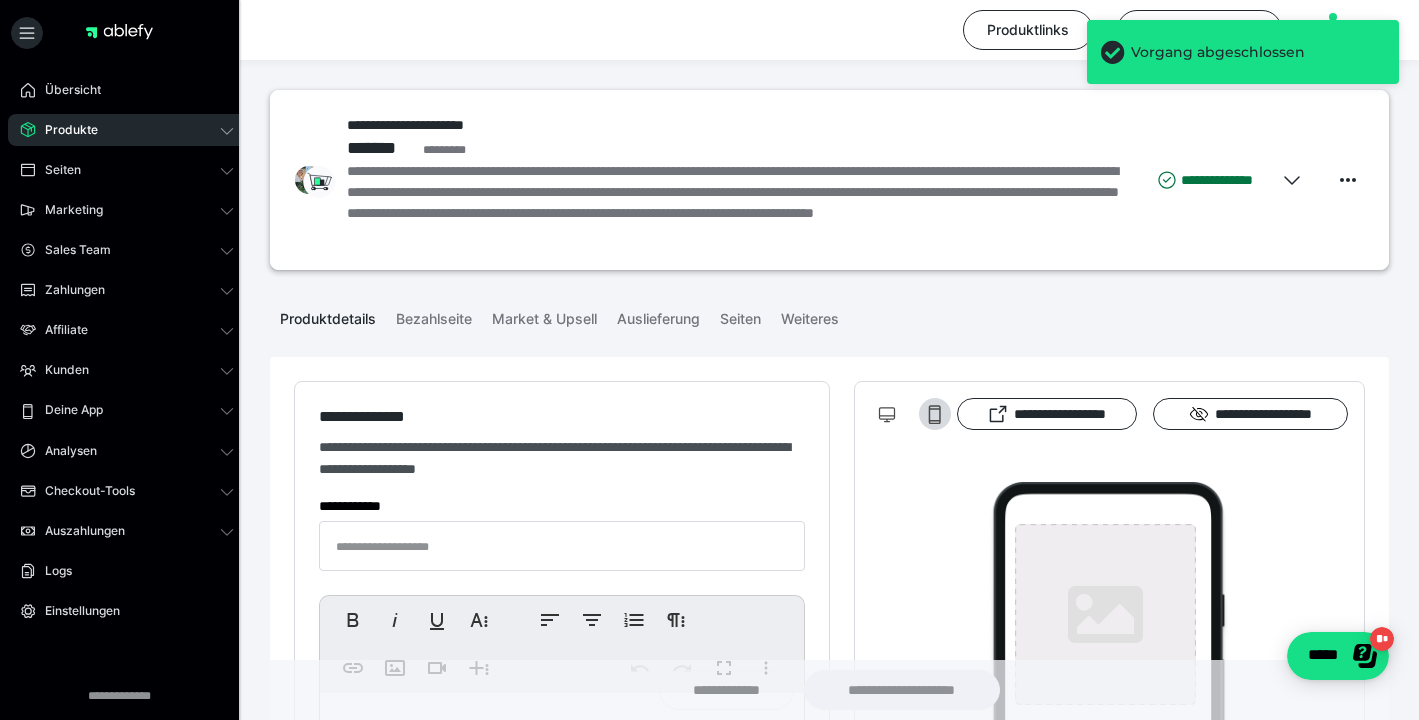 type on "**********" 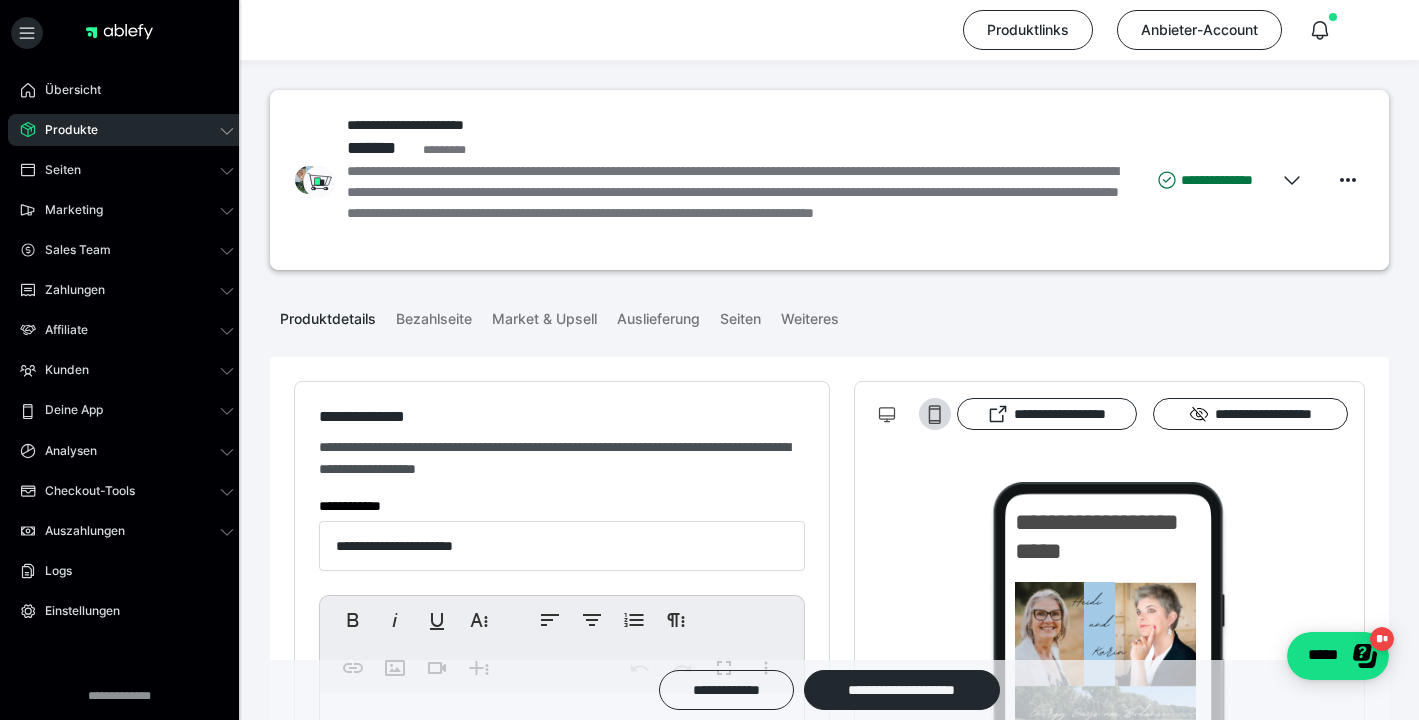 click on "**********" at bounding box center [736, 203] 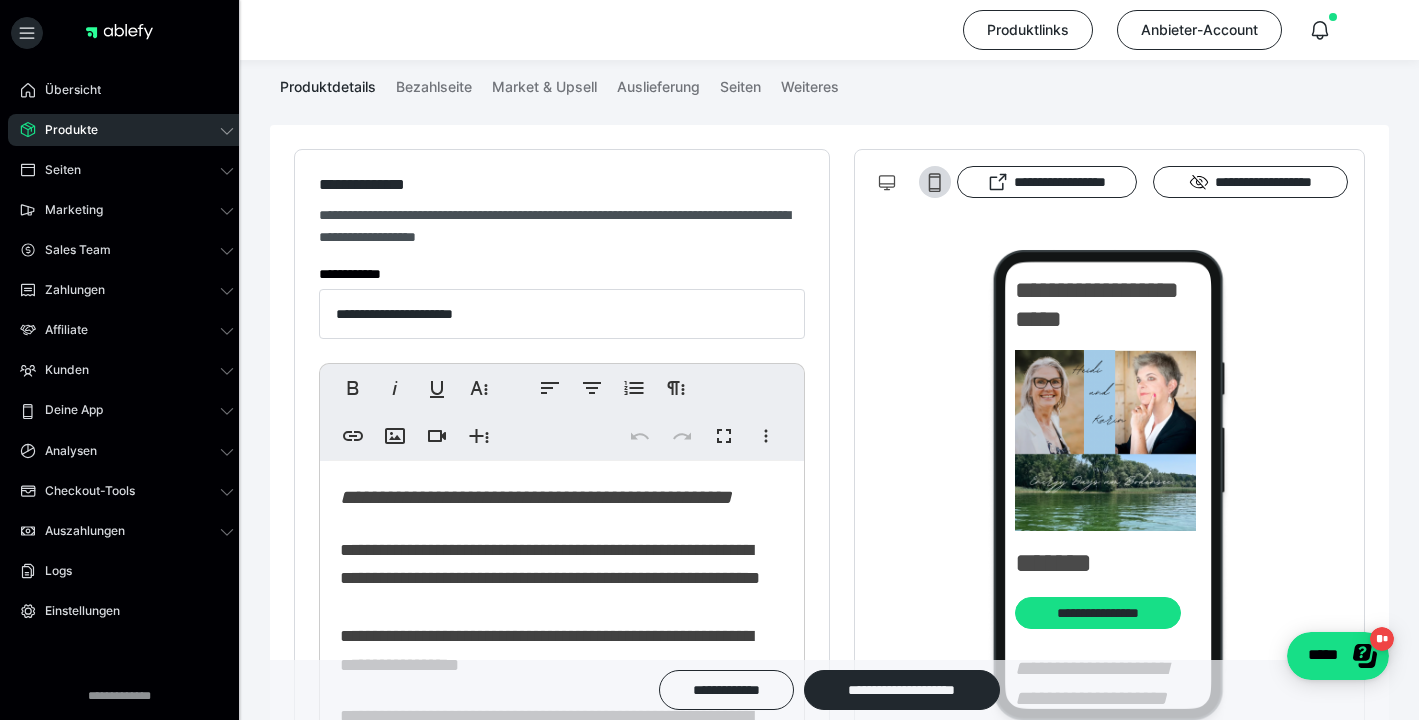 scroll, scrollTop: 233, scrollLeft: 0, axis: vertical 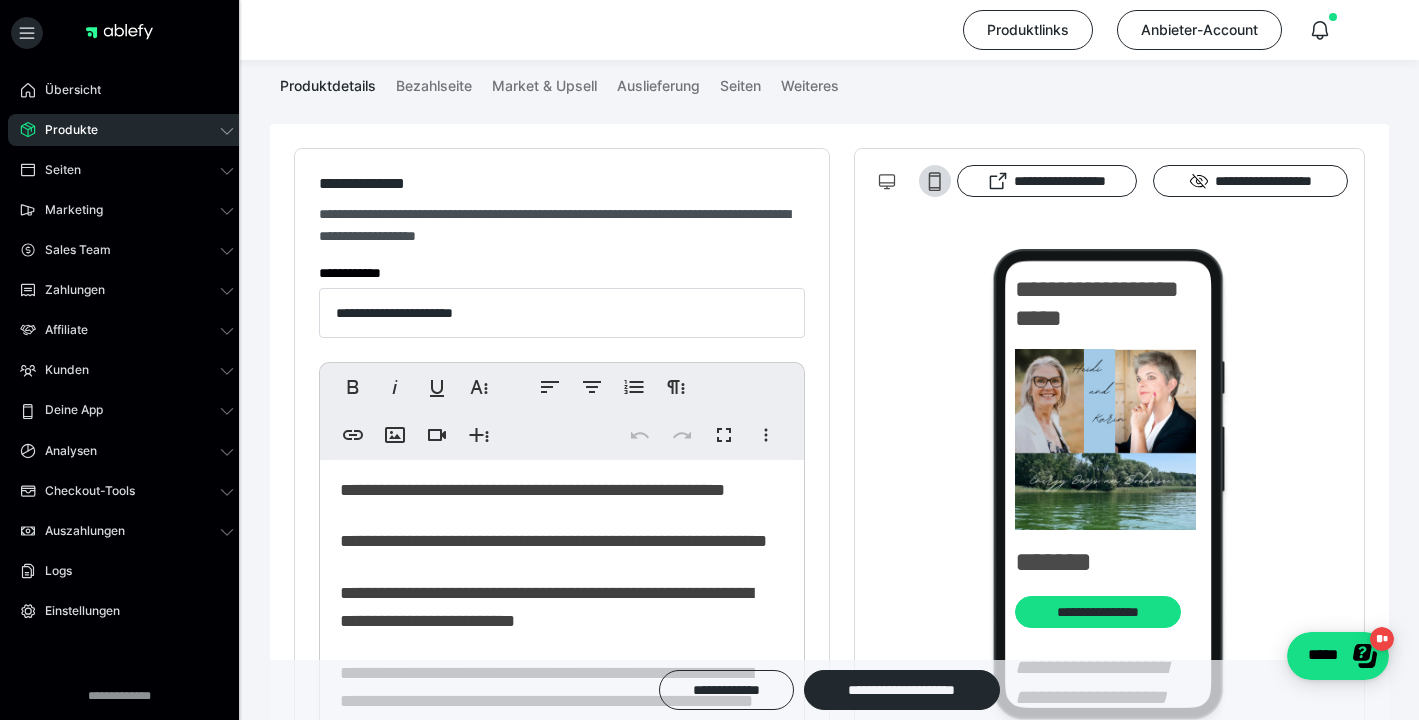 click on "**********" at bounding box center [508, 381] 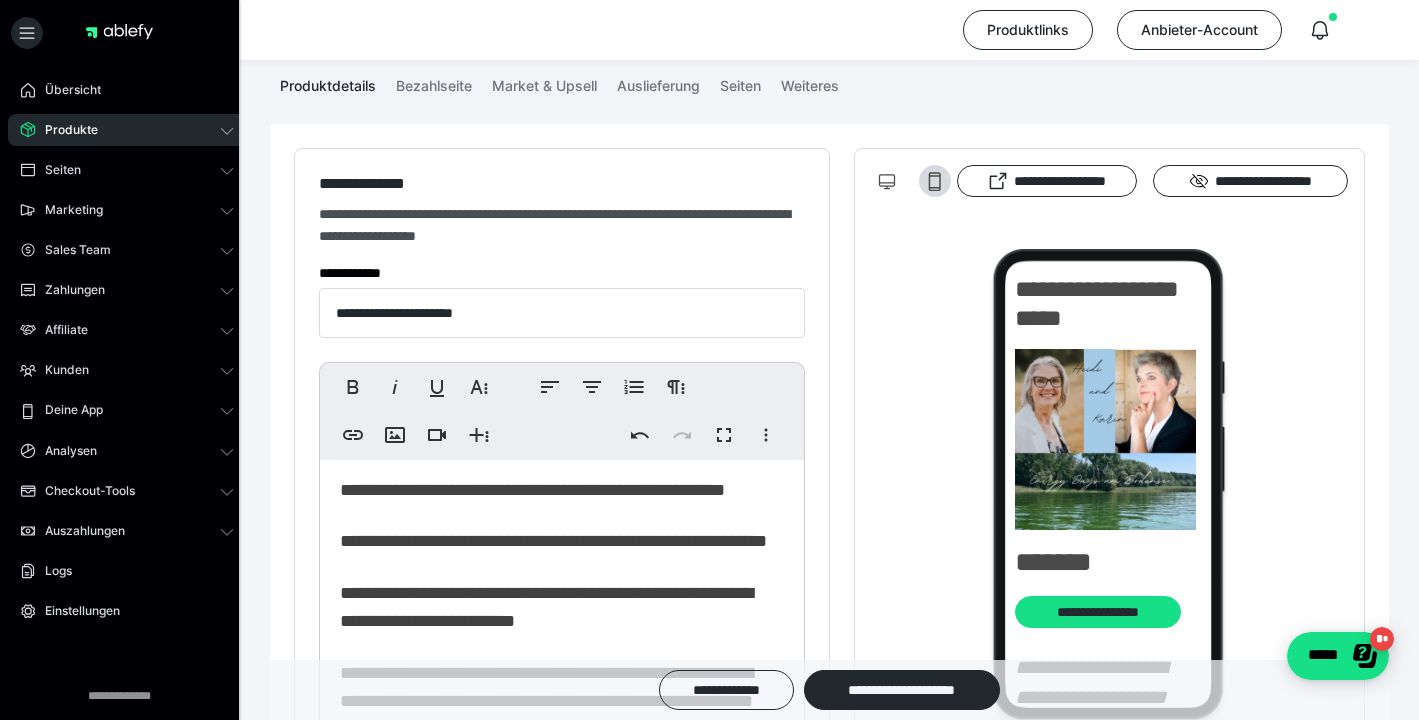 type 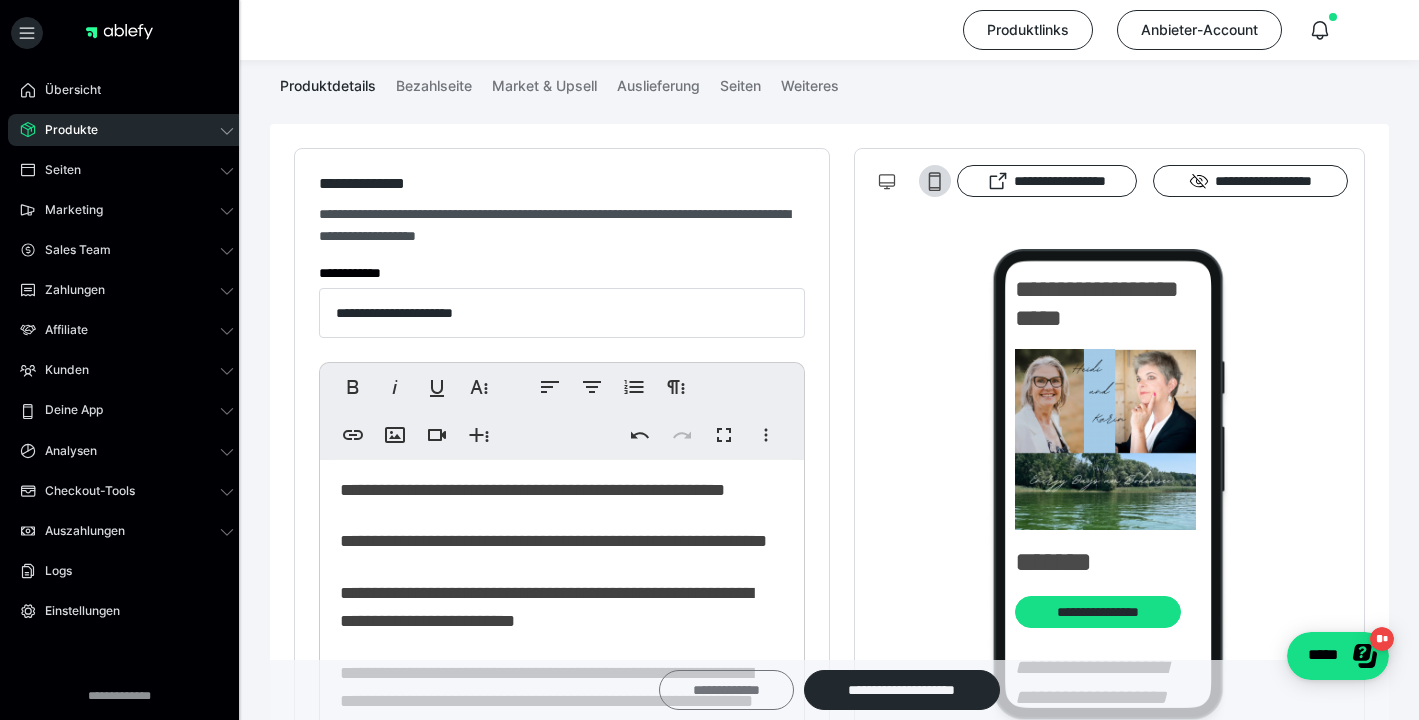 click on "**********" at bounding box center [726, 690] 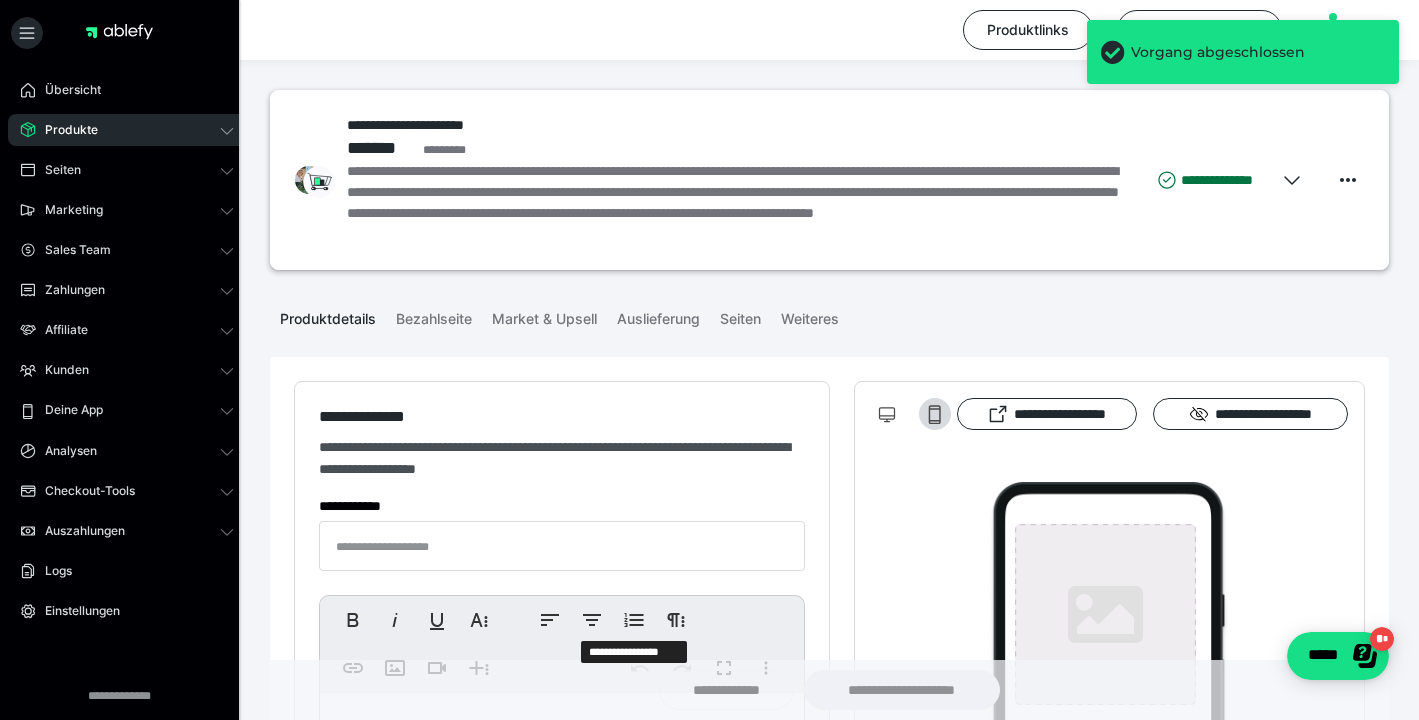 type on "**********" 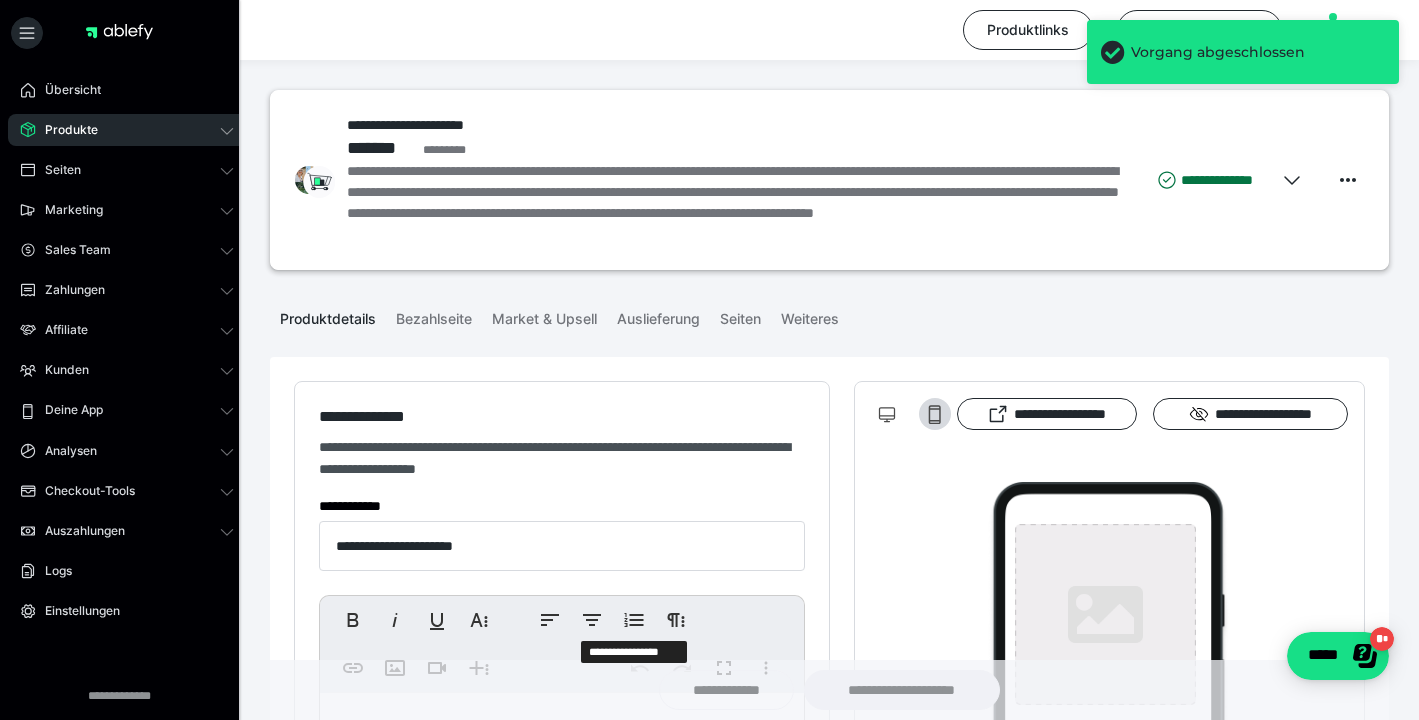 type on "**********" 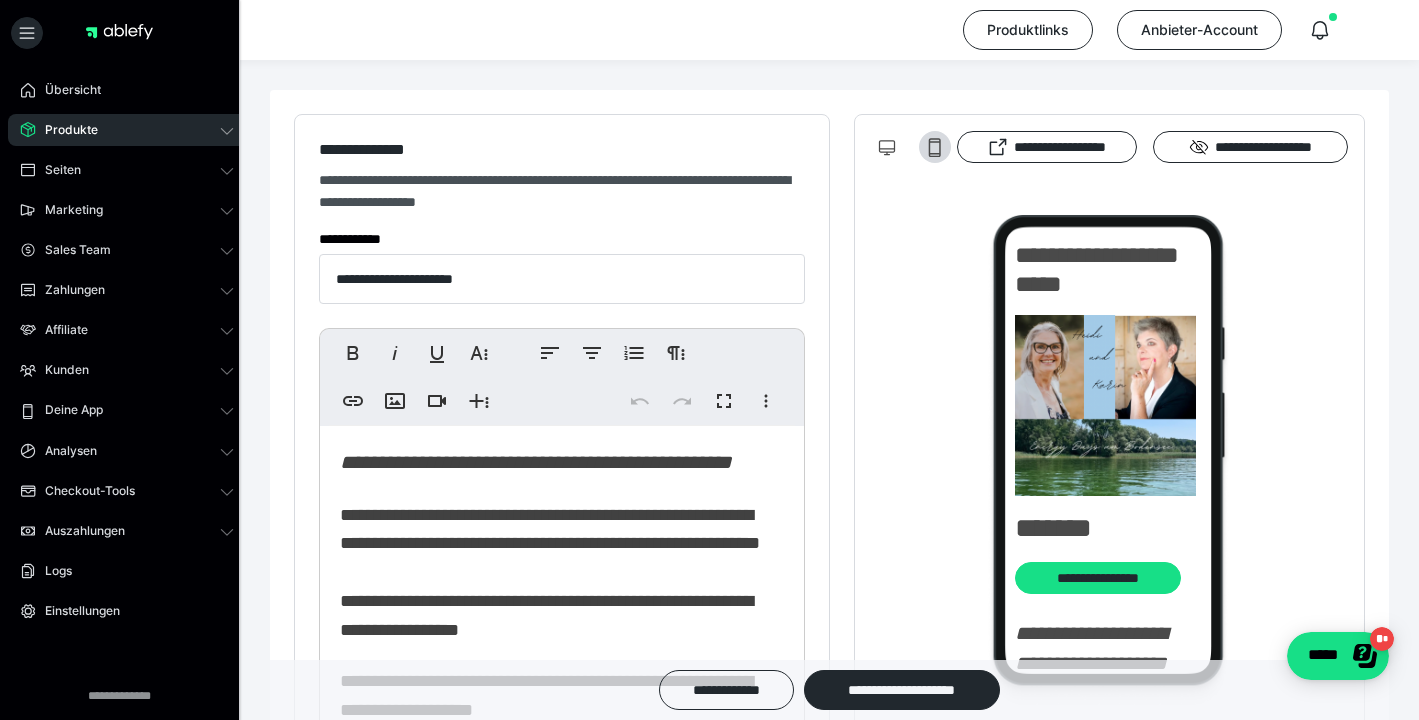 scroll, scrollTop: 266, scrollLeft: 0, axis: vertical 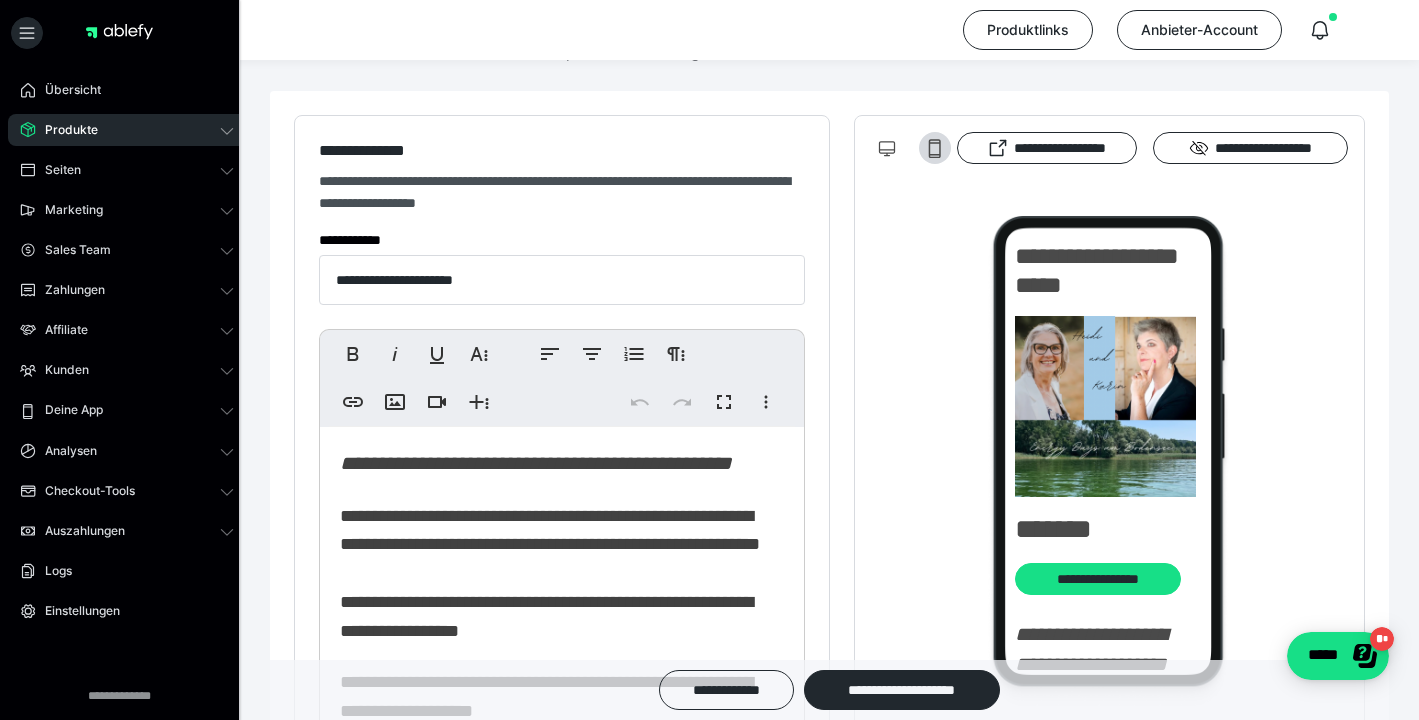 click on "**********" at bounding box center [562, 1333] 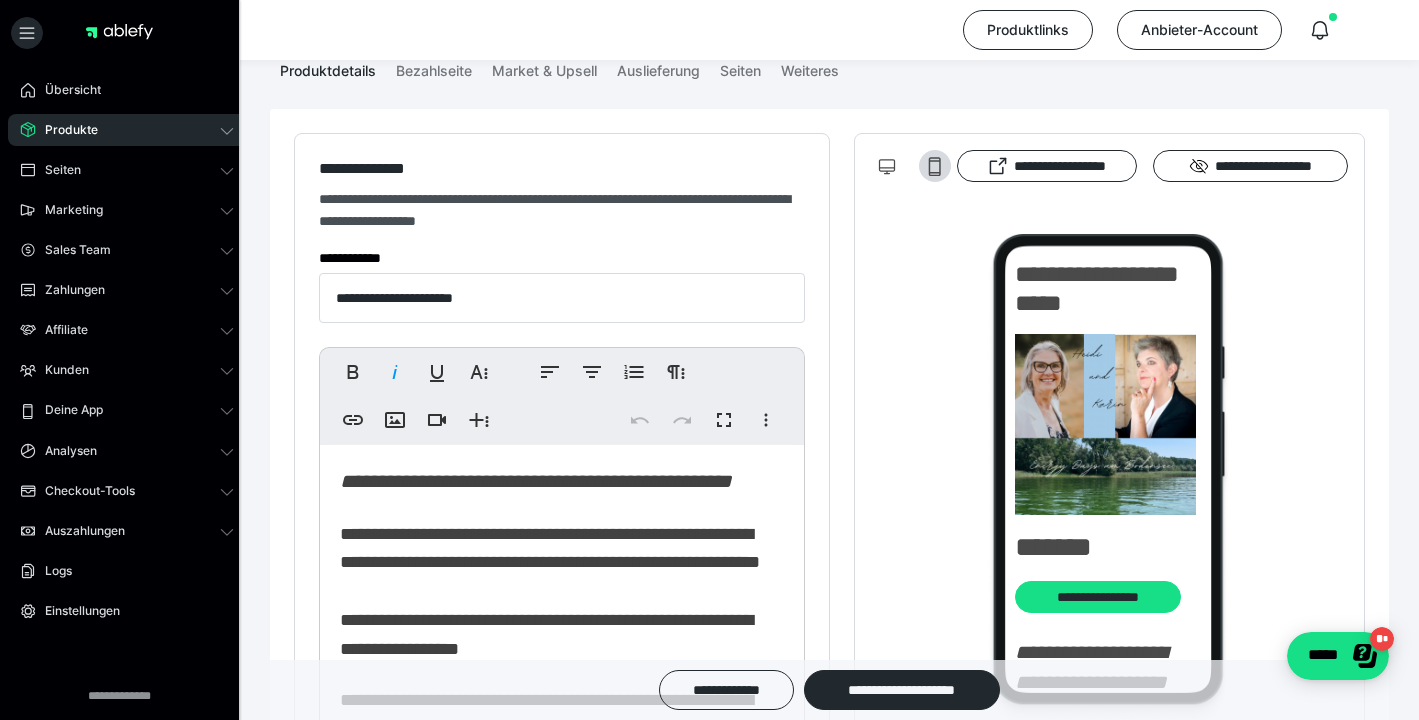 scroll, scrollTop: 247, scrollLeft: 0, axis: vertical 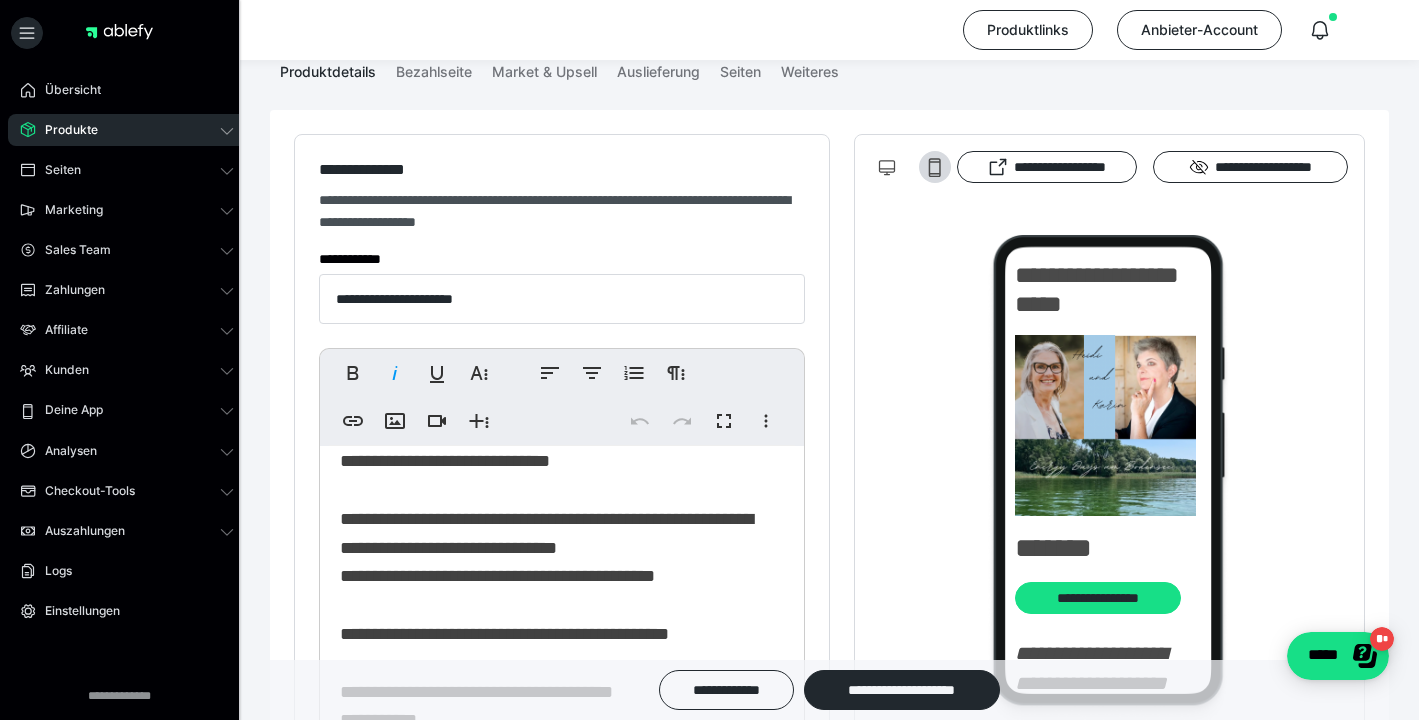 click on "**********" at bounding box center (546, 446) 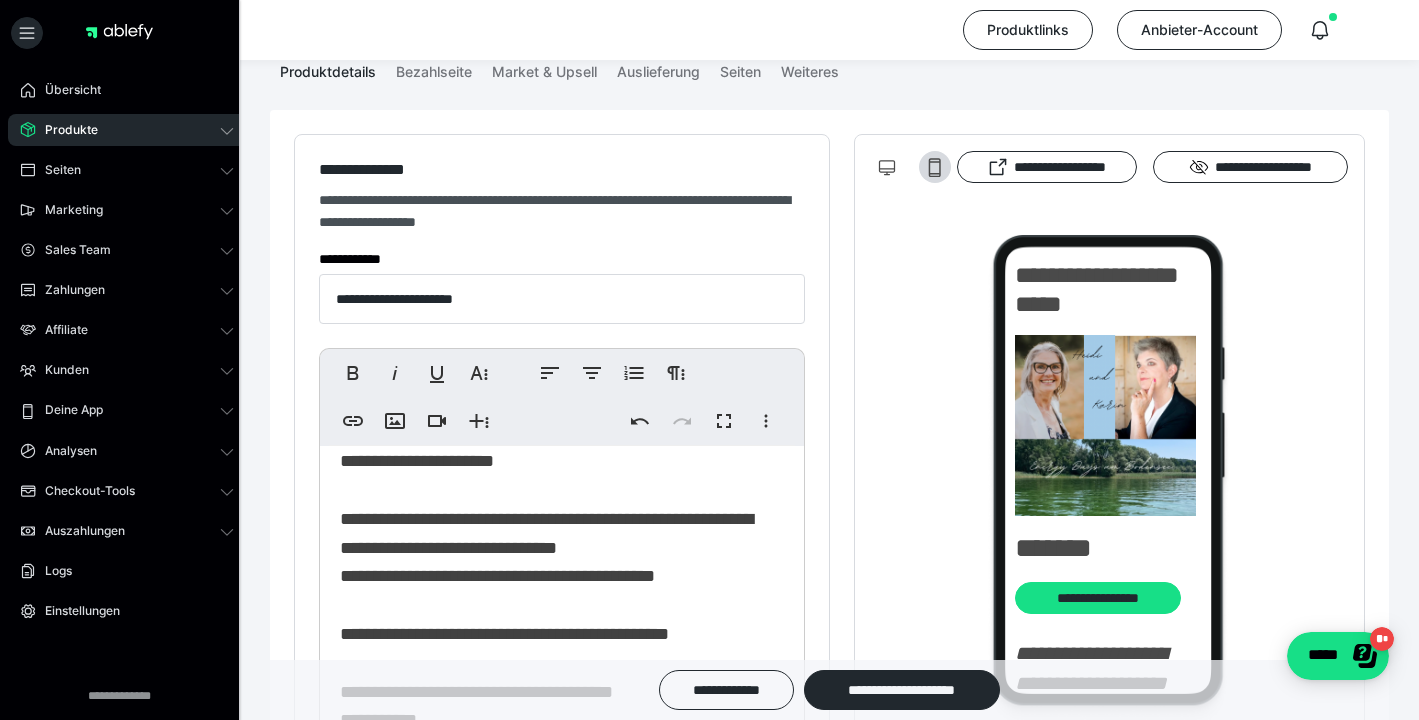 type 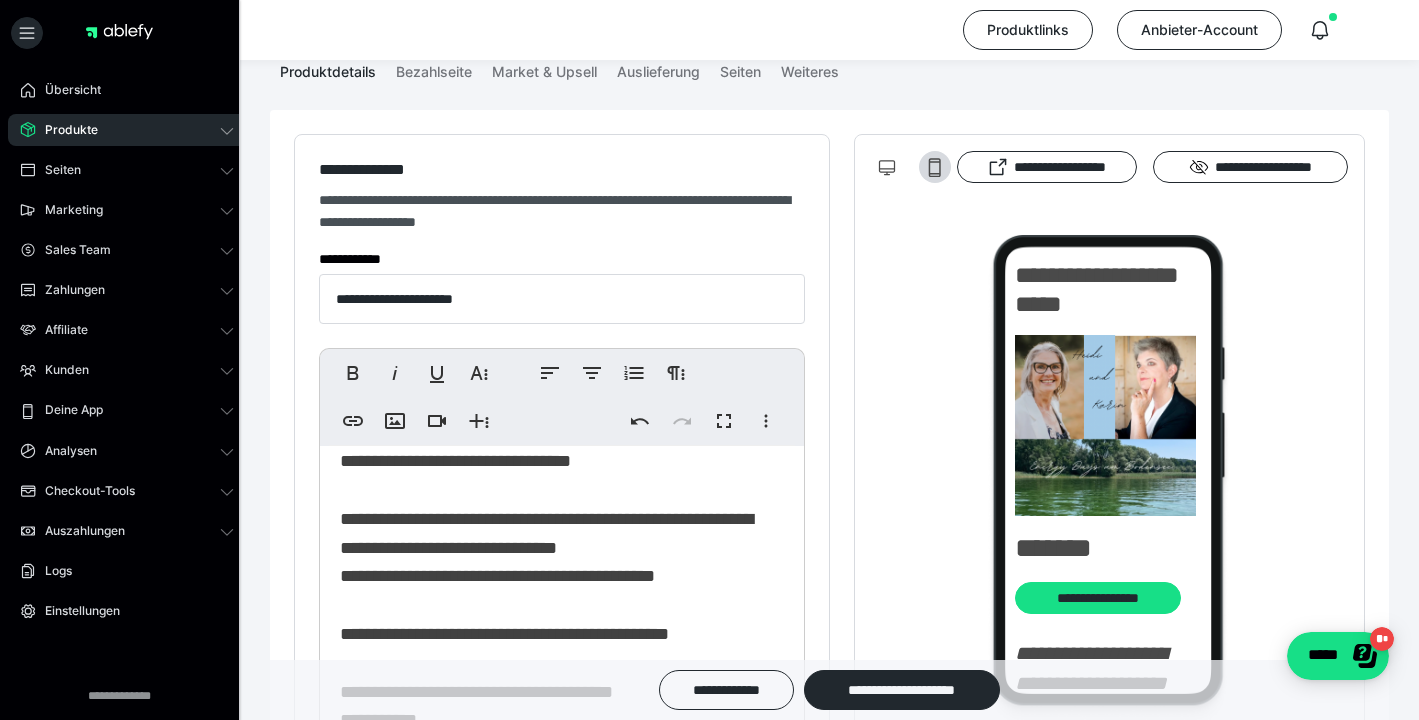 scroll, scrollTop: 1935, scrollLeft: 0, axis: vertical 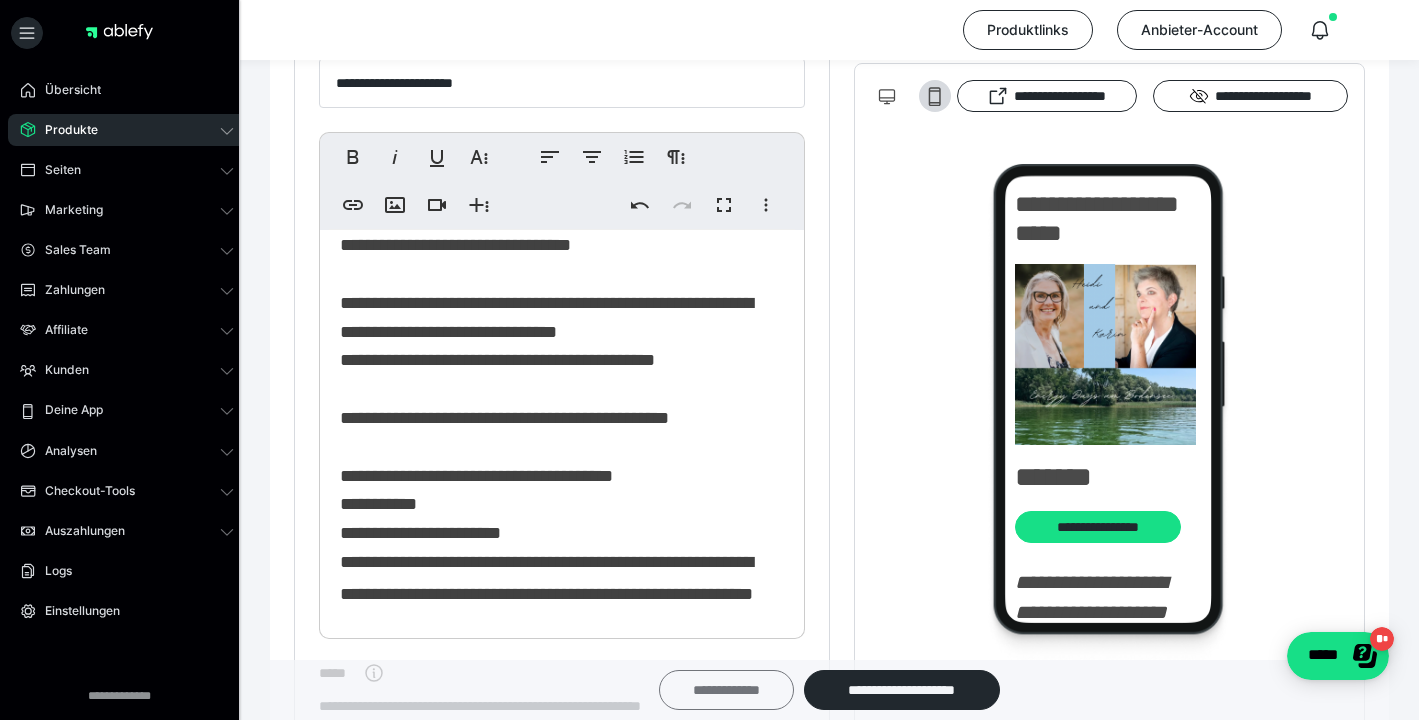 click on "**********" at bounding box center [726, 690] 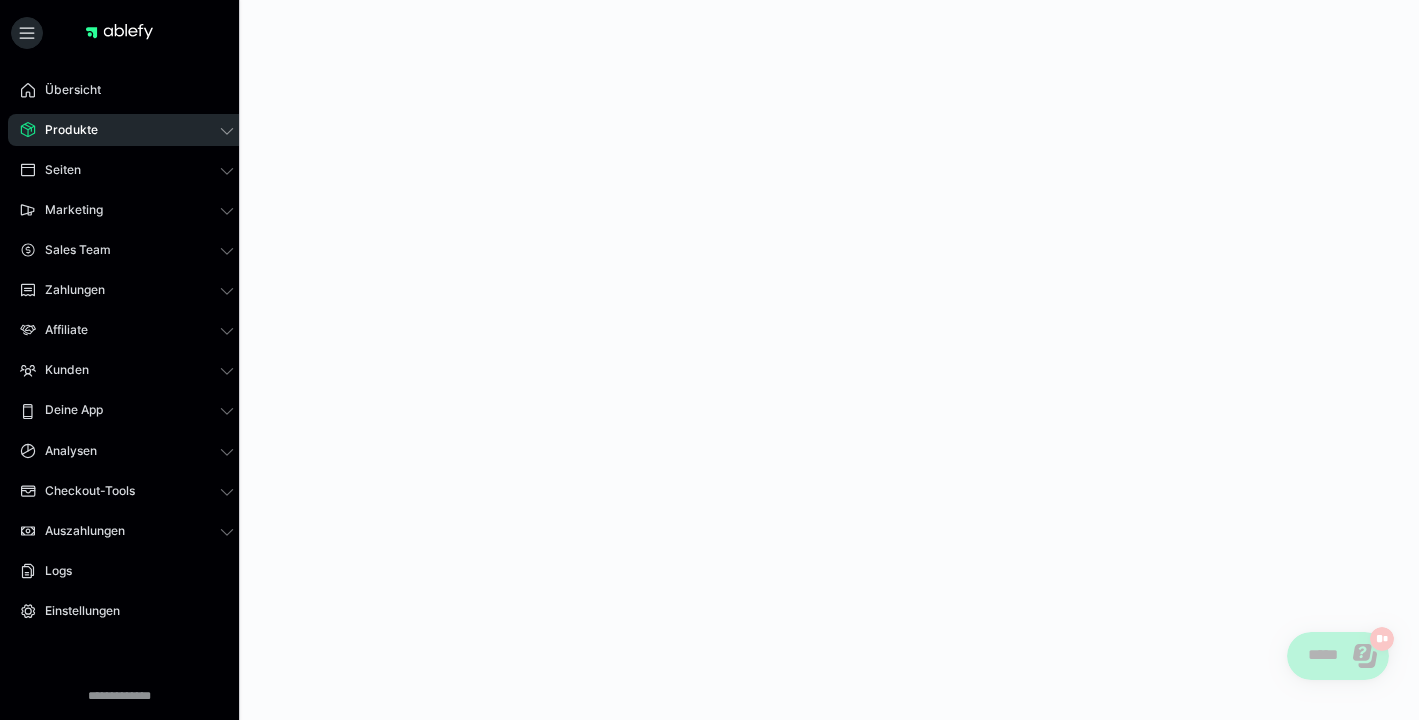 scroll, scrollTop: 0, scrollLeft: 0, axis: both 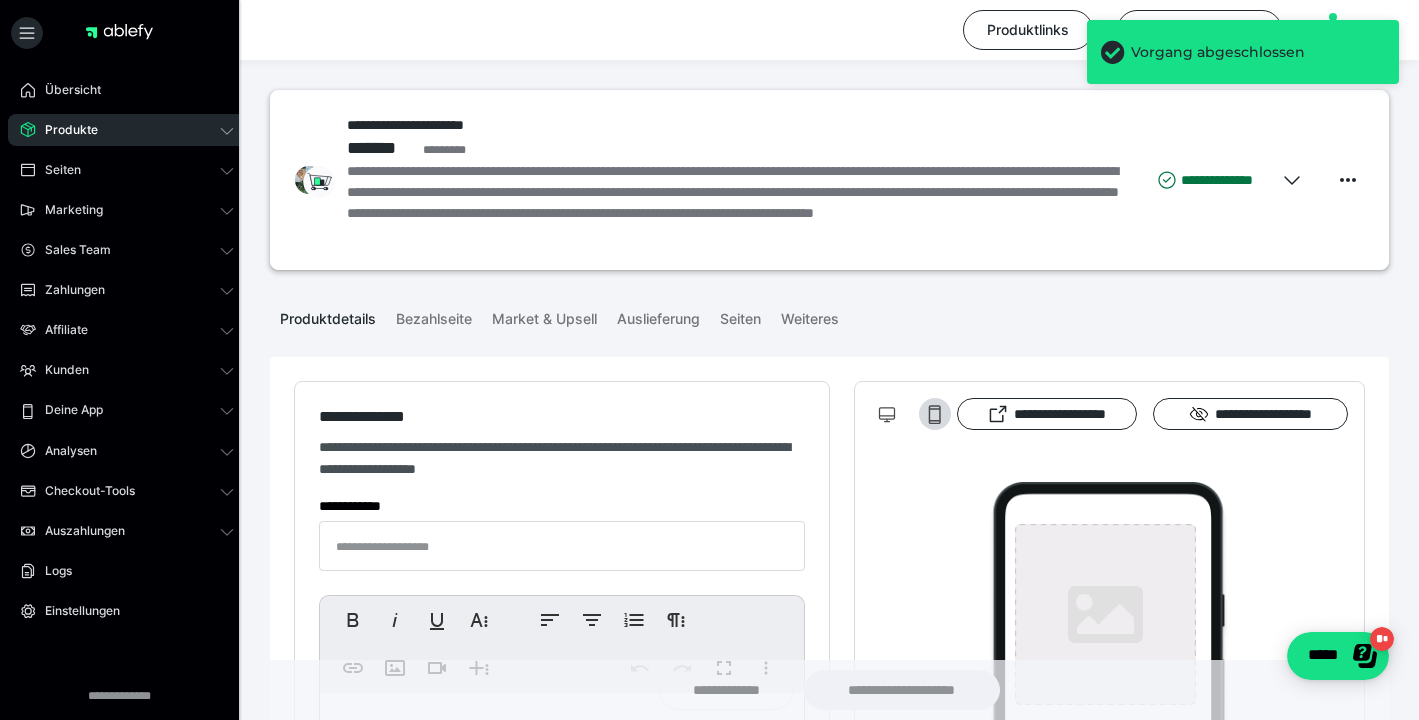 type on "**********" 